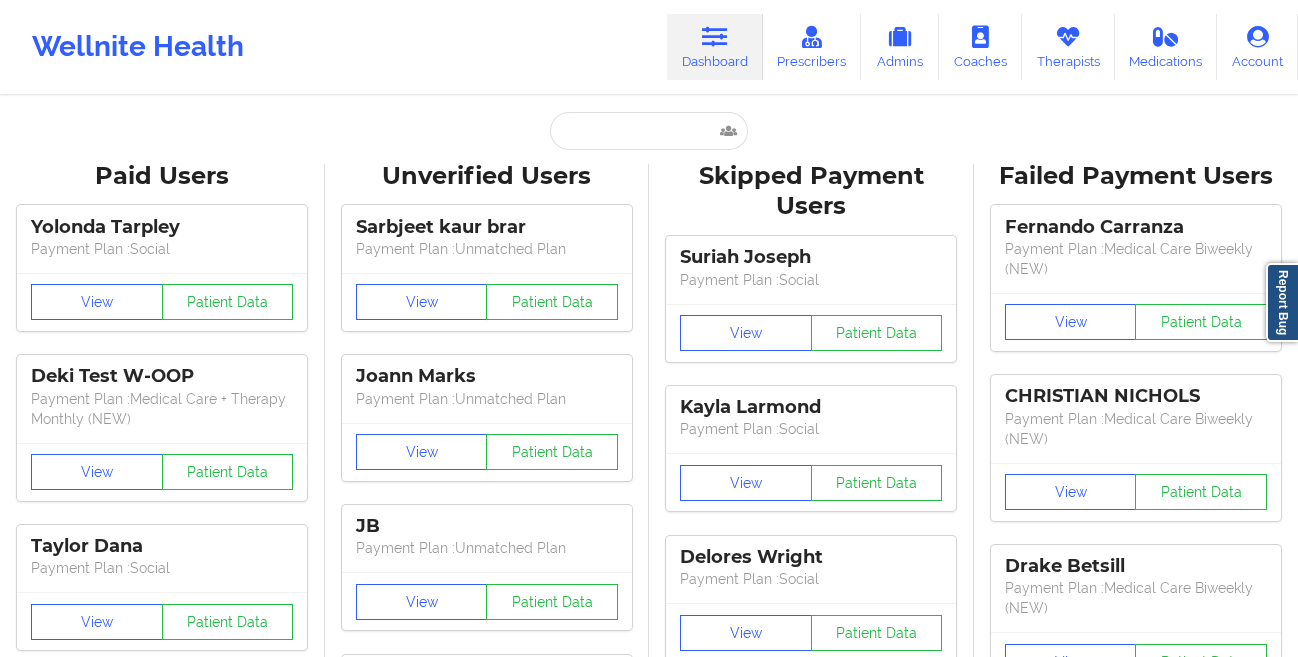 scroll, scrollTop: 658, scrollLeft: 0, axis: vertical 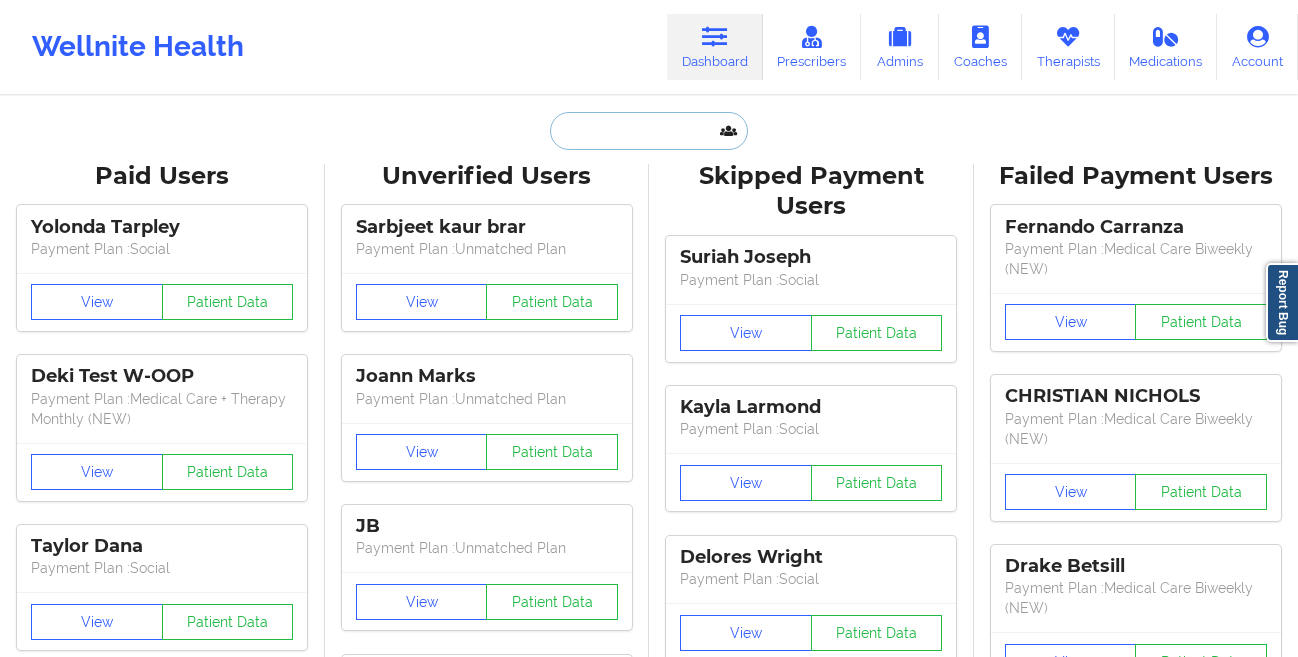click at bounding box center [649, 131] 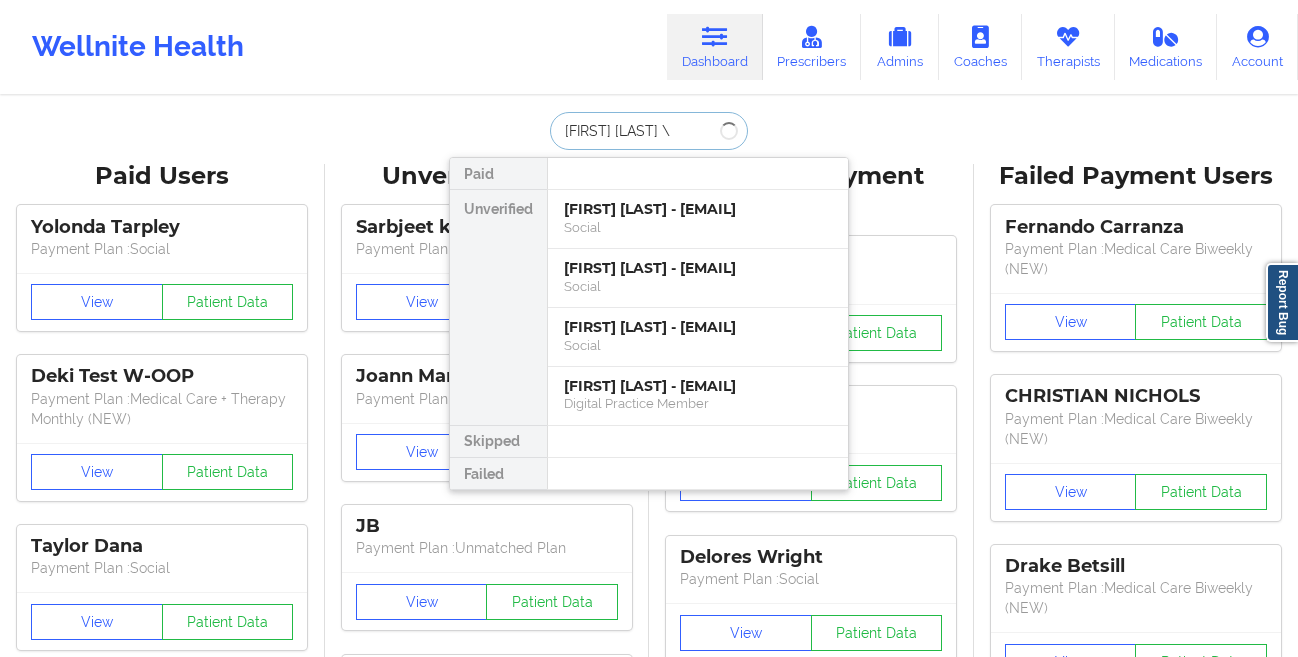 type on "[FIRST] [LAST]" 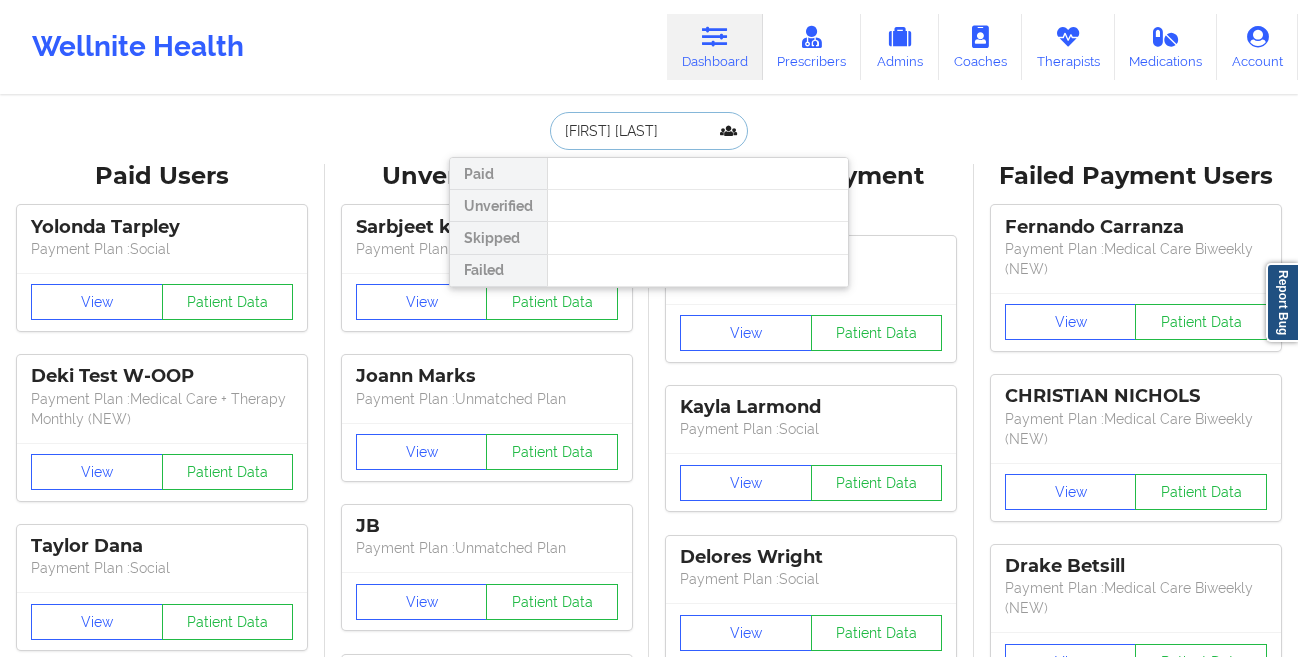 click on "[FIRST] [LAST]" at bounding box center [649, 131] 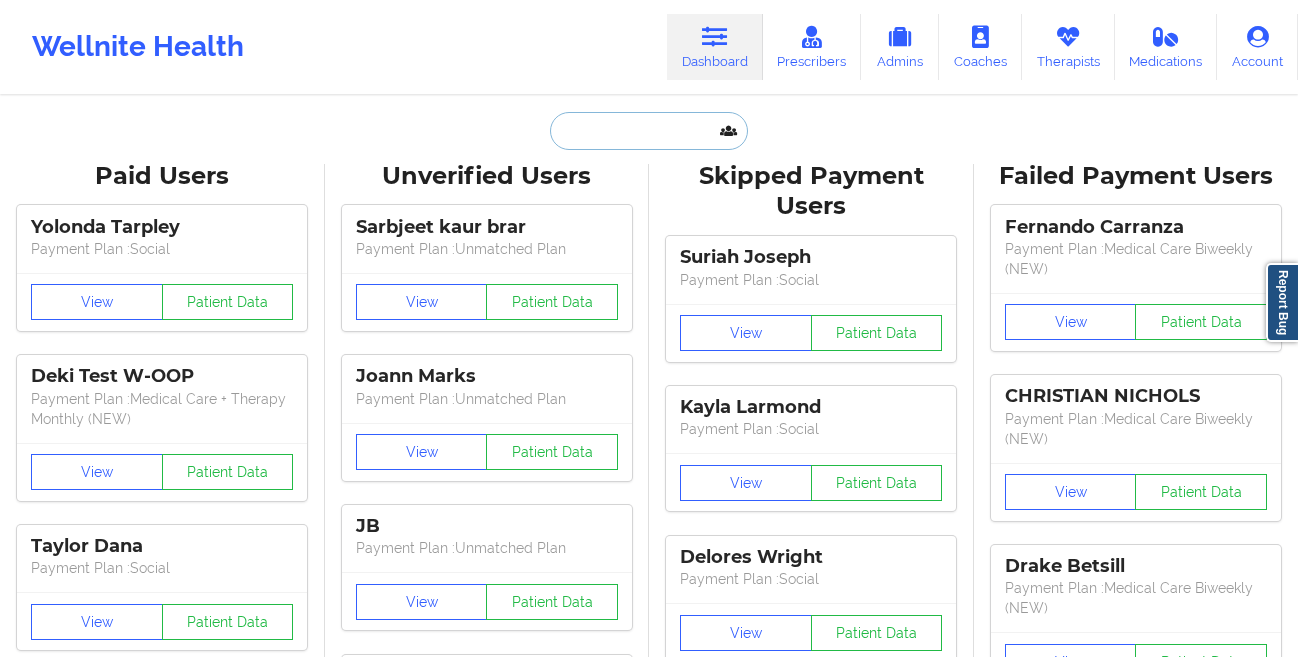 paste on "[EMAIL]" 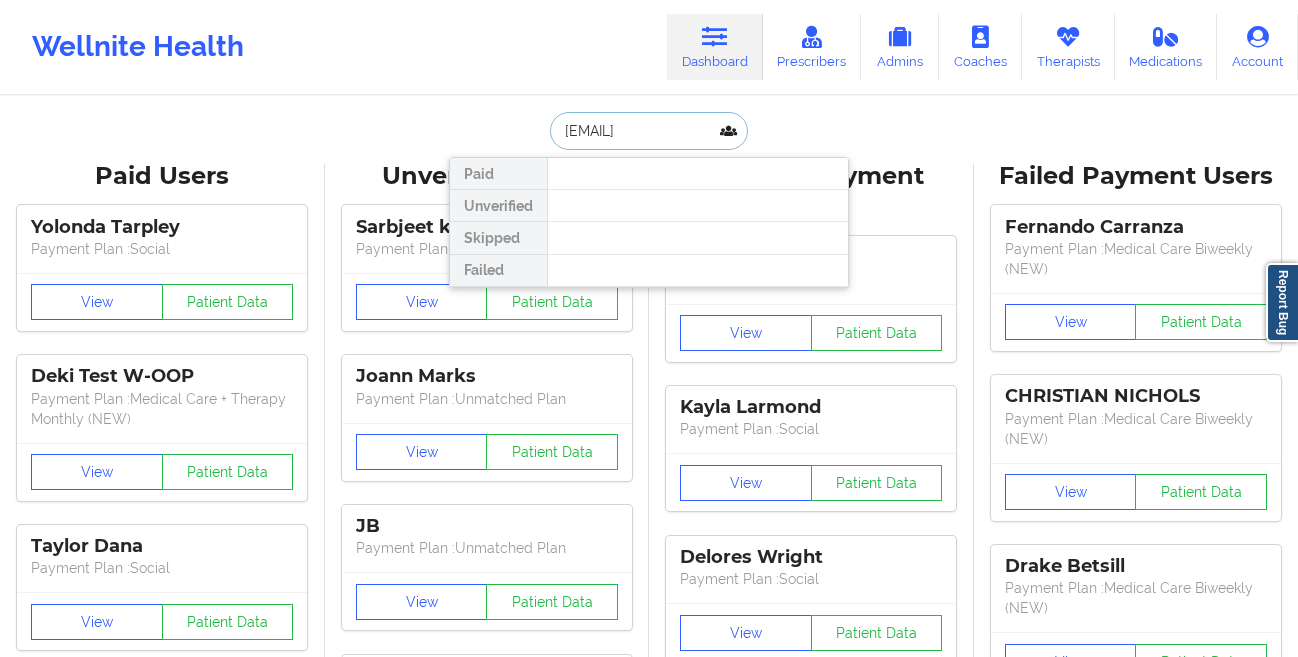 scroll, scrollTop: 0, scrollLeft: 19, axis: horizontal 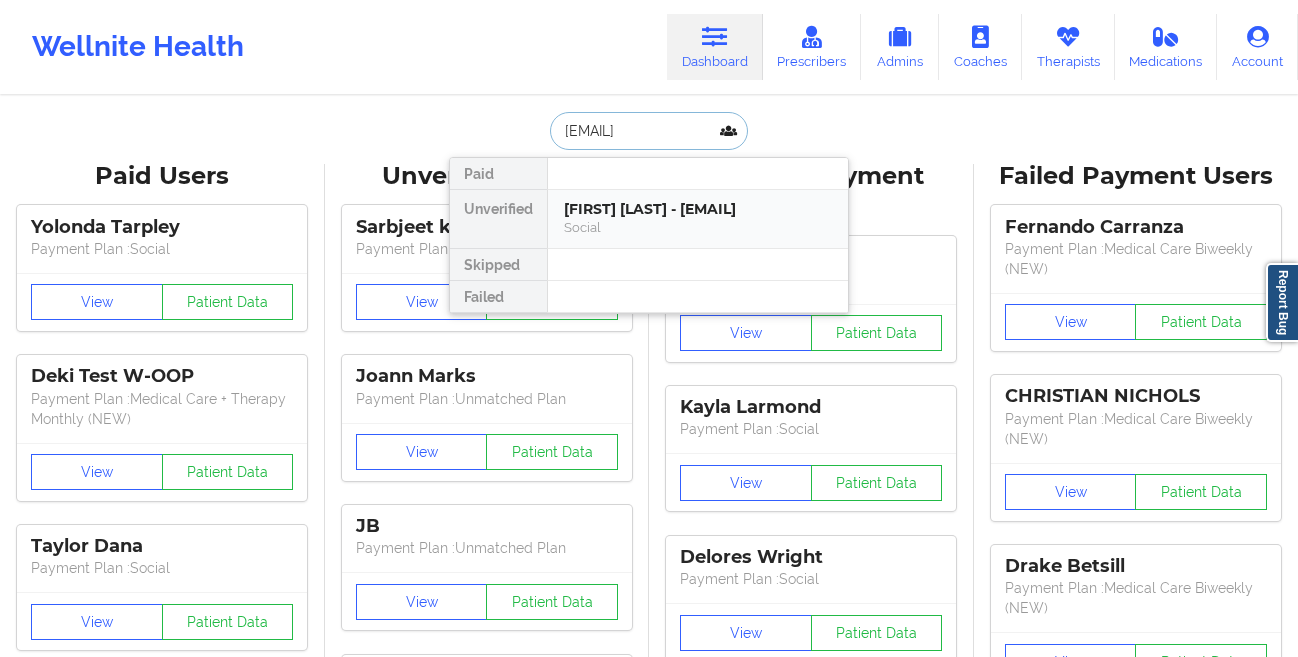 click on "[FIRST] [LAST] - [EMAIL]" at bounding box center (698, 209) 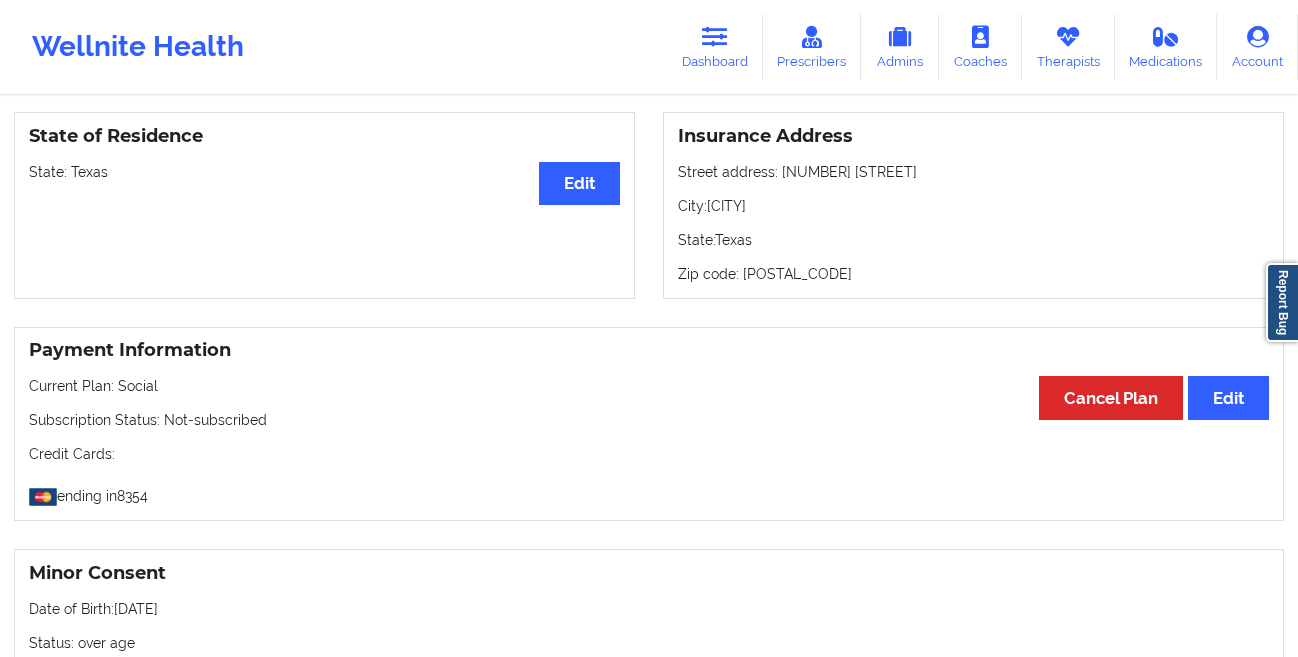 scroll, scrollTop: 16, scrollLeft: 0, axis: vertical 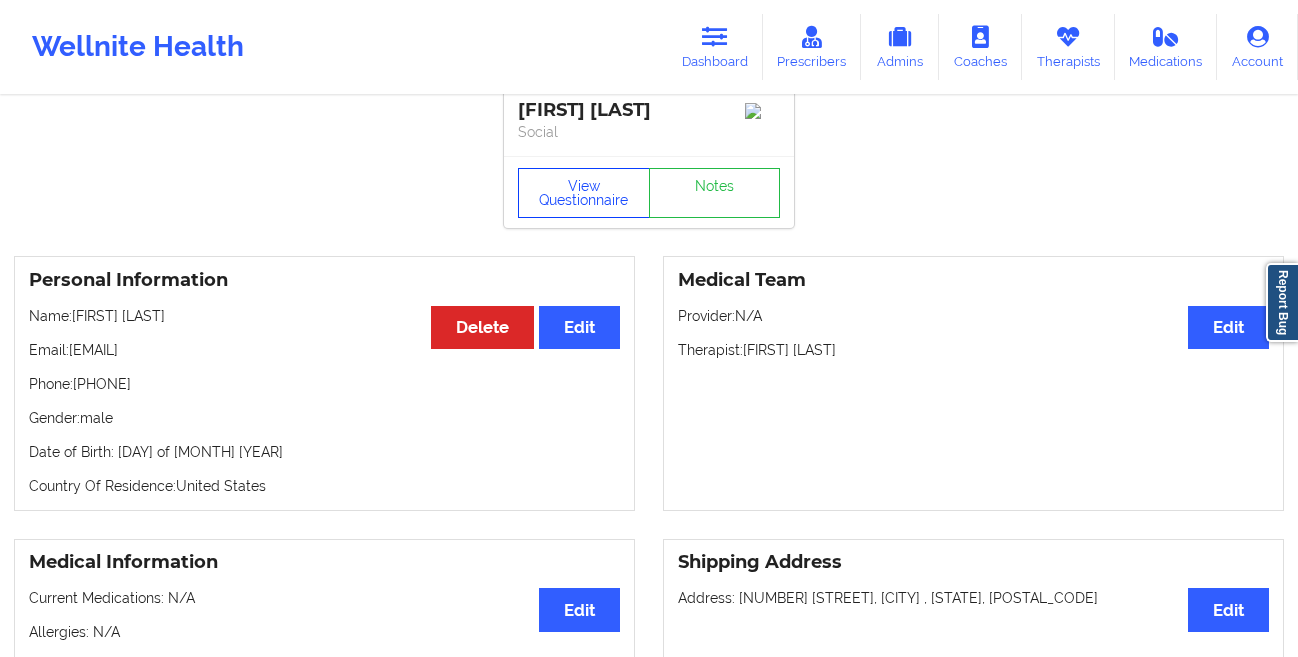 click on "View Questionnaire" at bounding box center [584, 193] 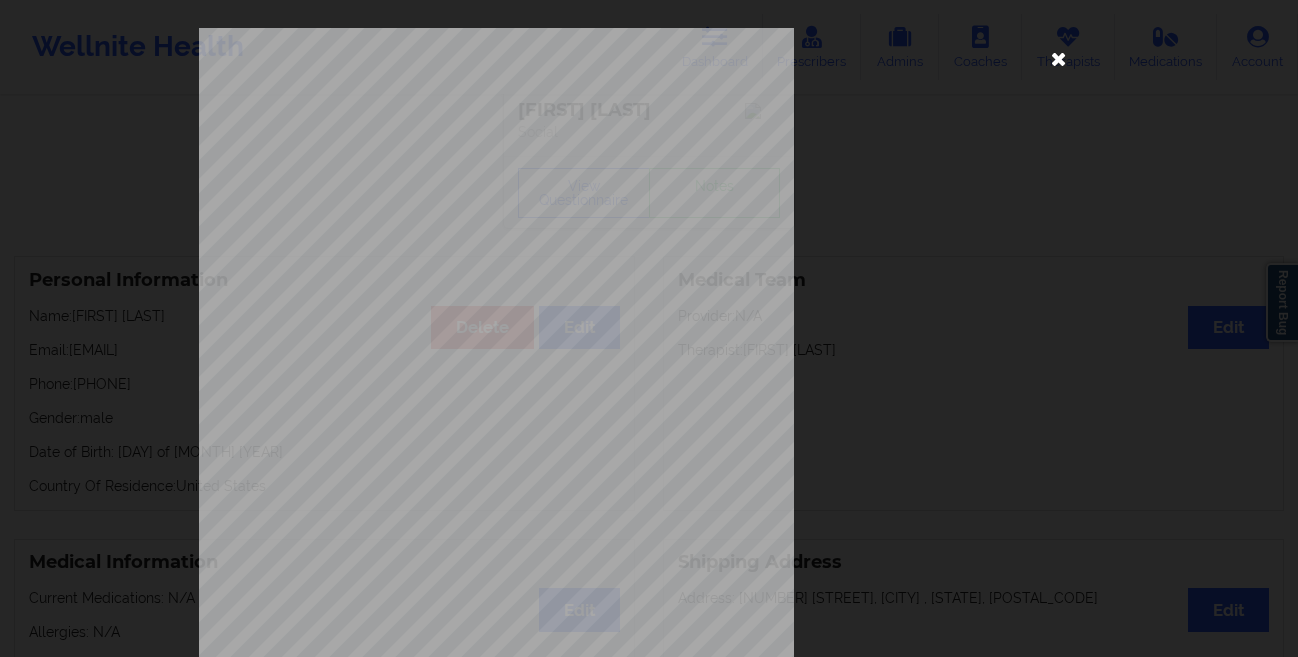 click at bounding box center [1059, 58] 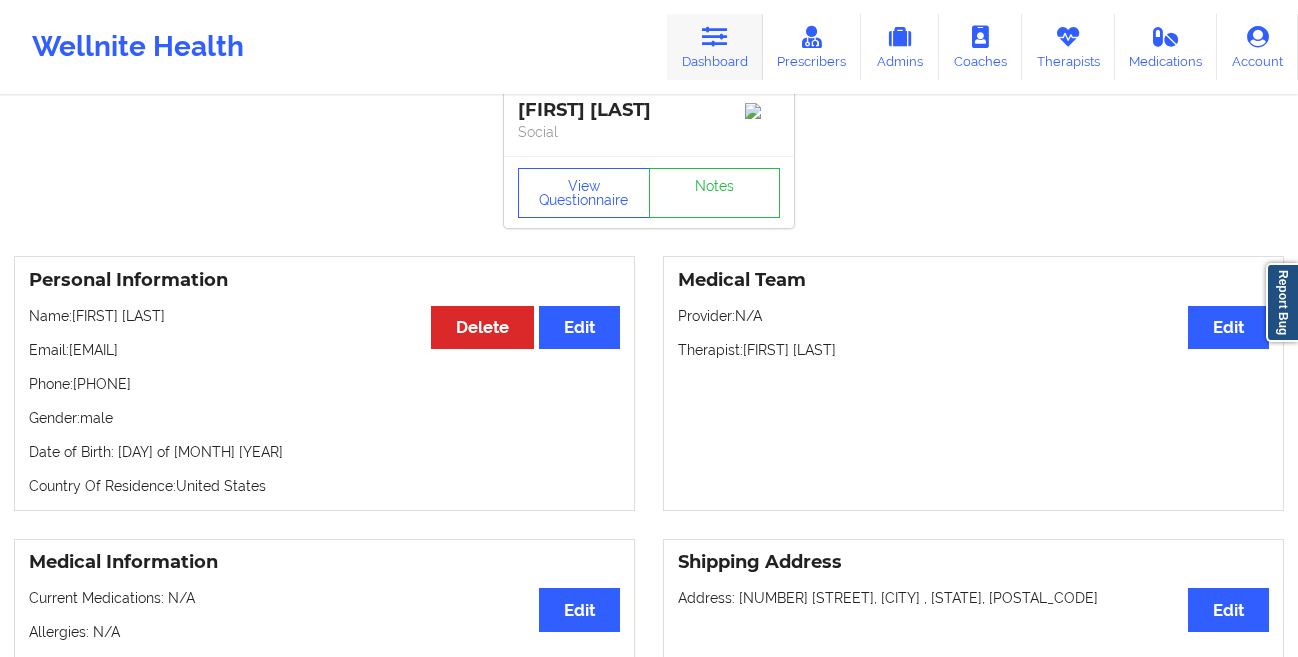 click on "Dashboard" at bounding box center (715, 47) 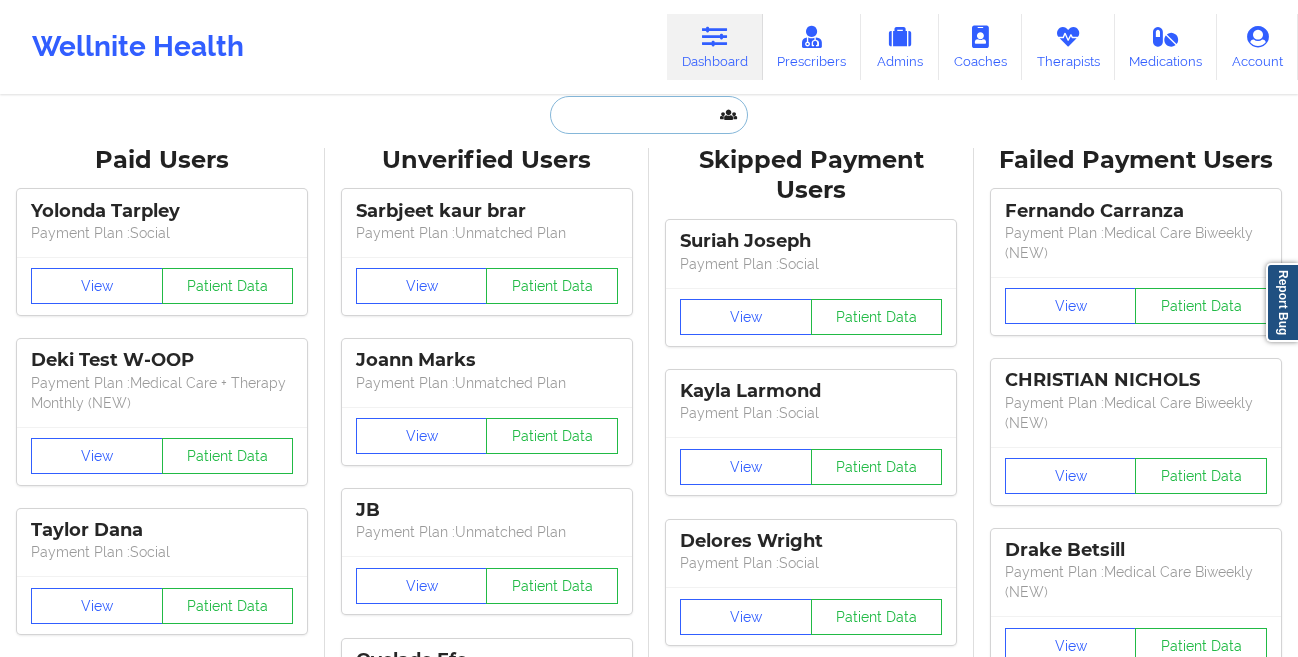 click at bounding box center (649, 115) 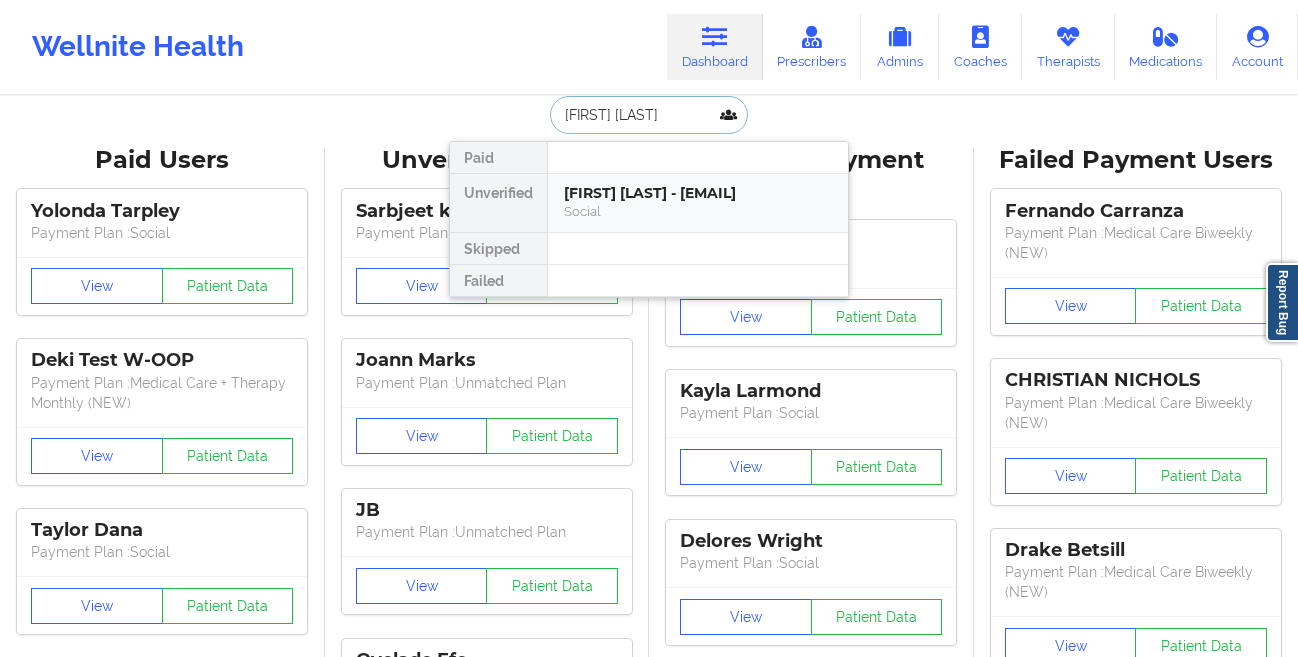 click on "[FIRST] [LAST] - [EMAIL]" at bounding box center (698, 193) 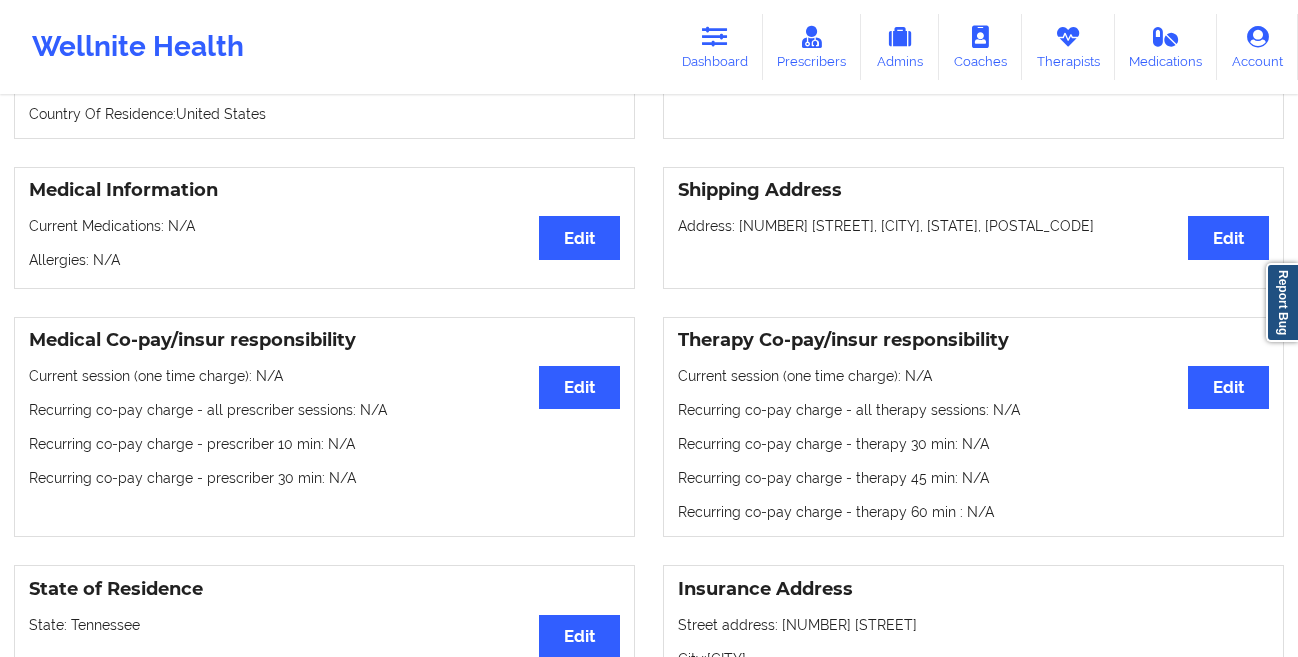 scroll, scrollTop: 0, scrollLeft: 0, axis: both 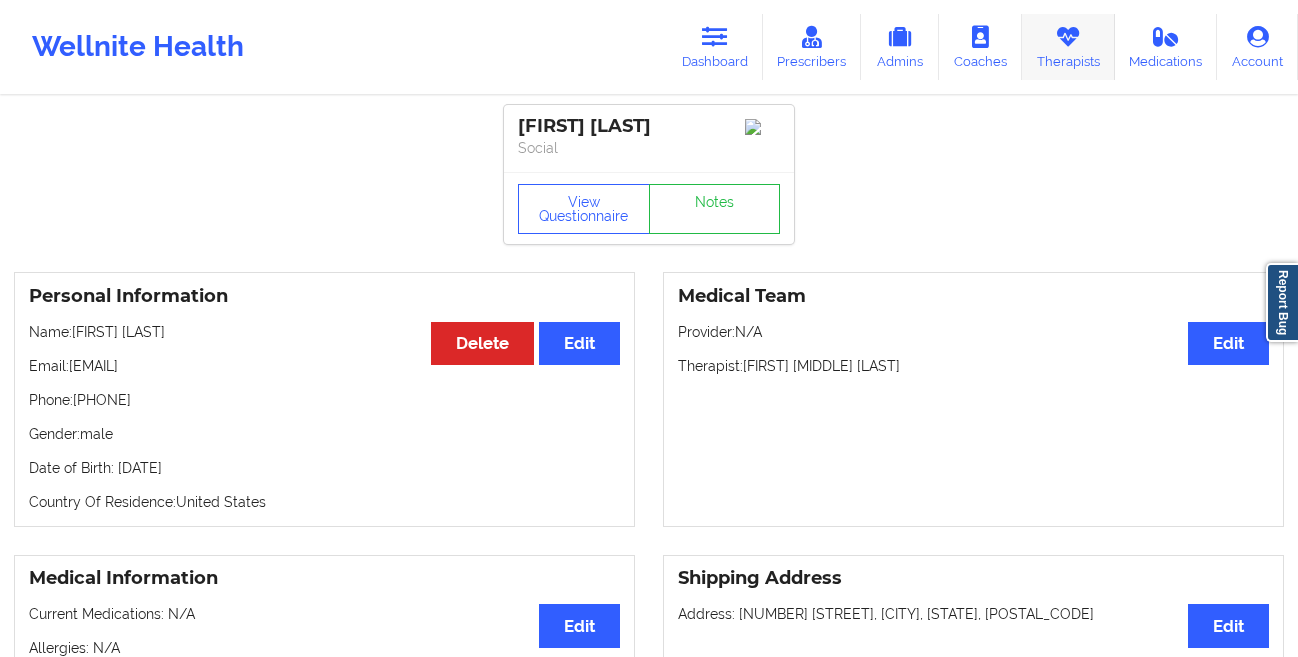 click at bounding box center [1068, 37] 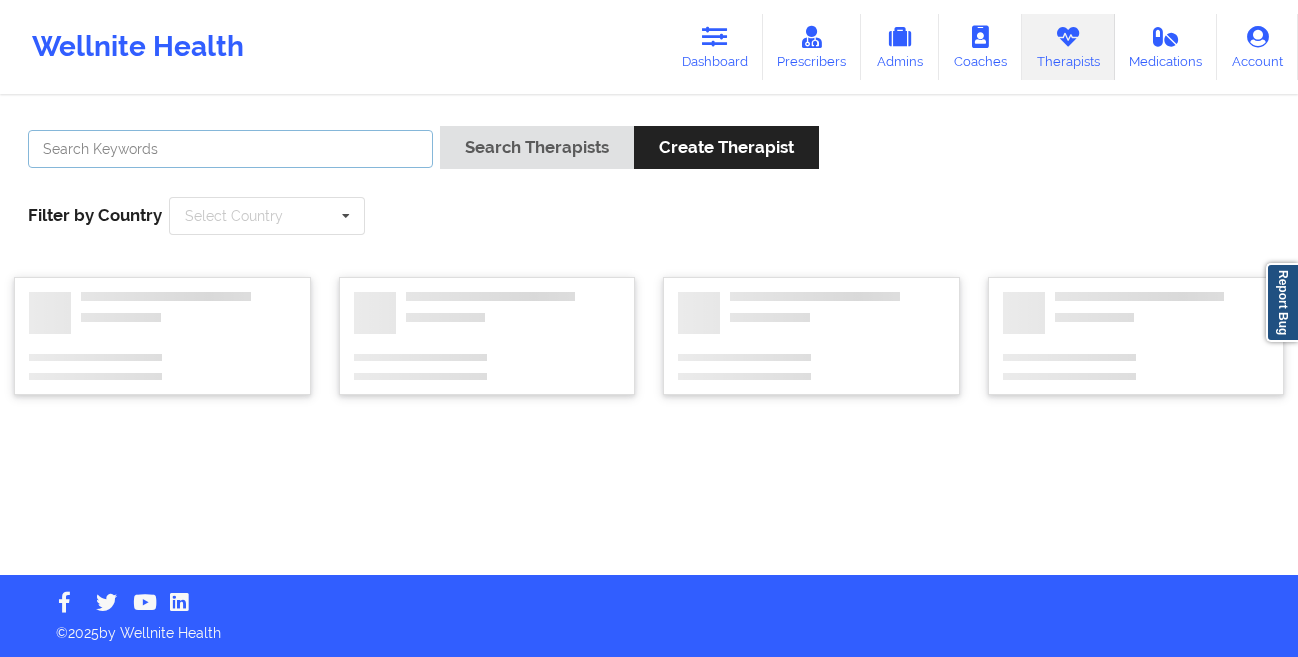 click at bounding box center [230, 149] 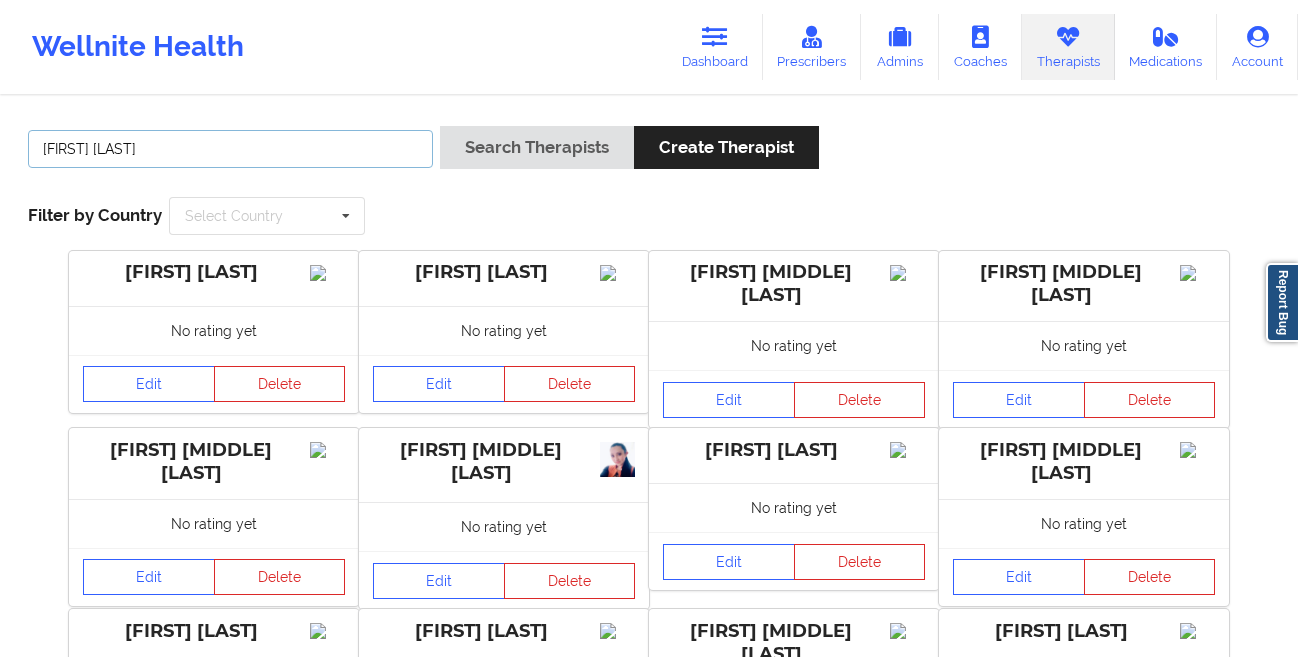 type on "[FIRST] [LAST]" 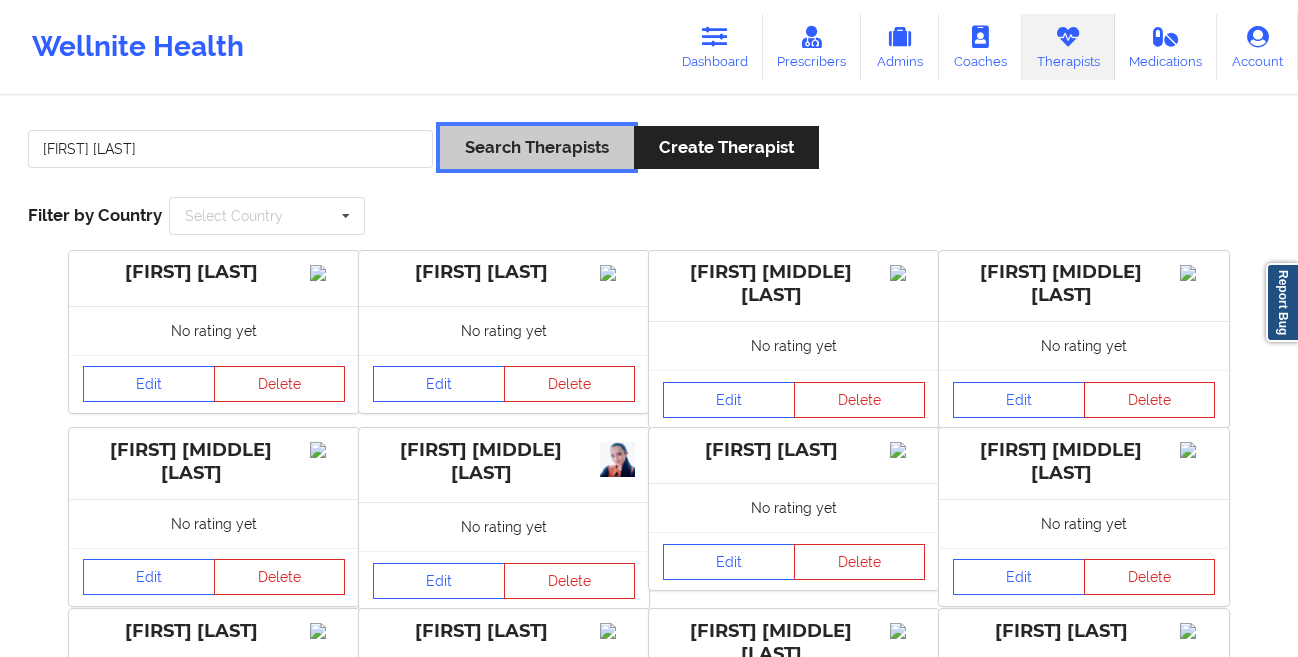 click on "Search Therapists" at bounding box center (537, 147) 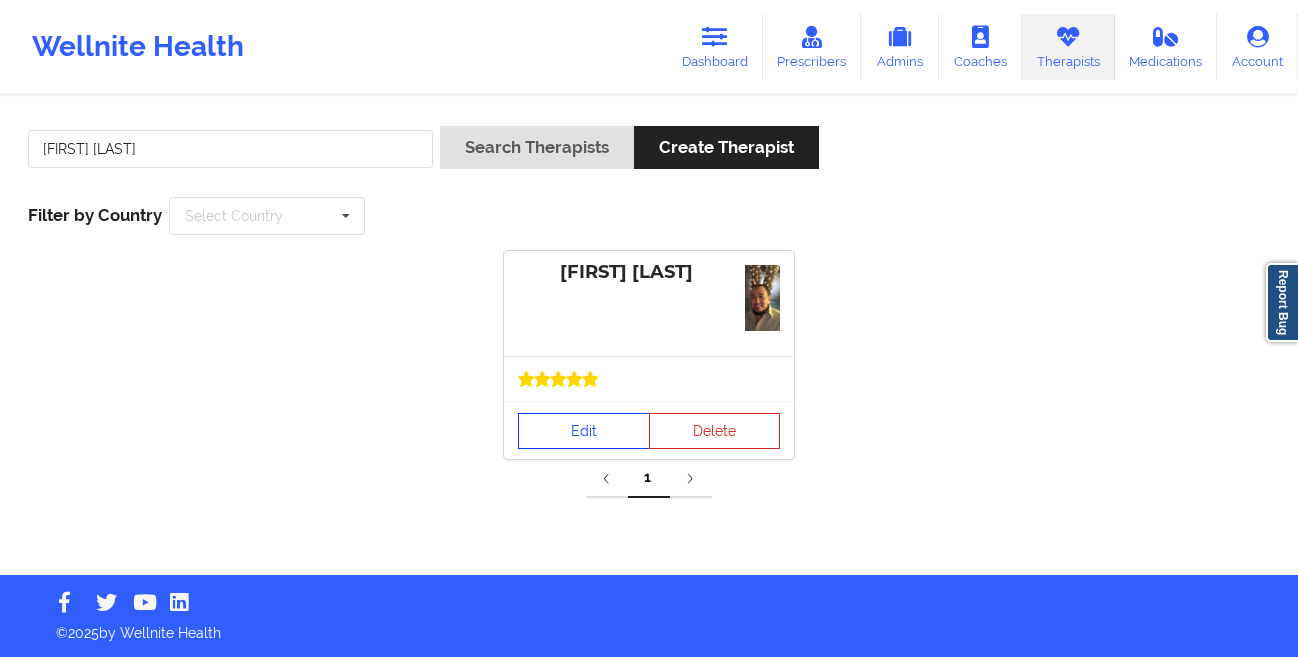 click on "Edit" at bounding box center (584, 431) 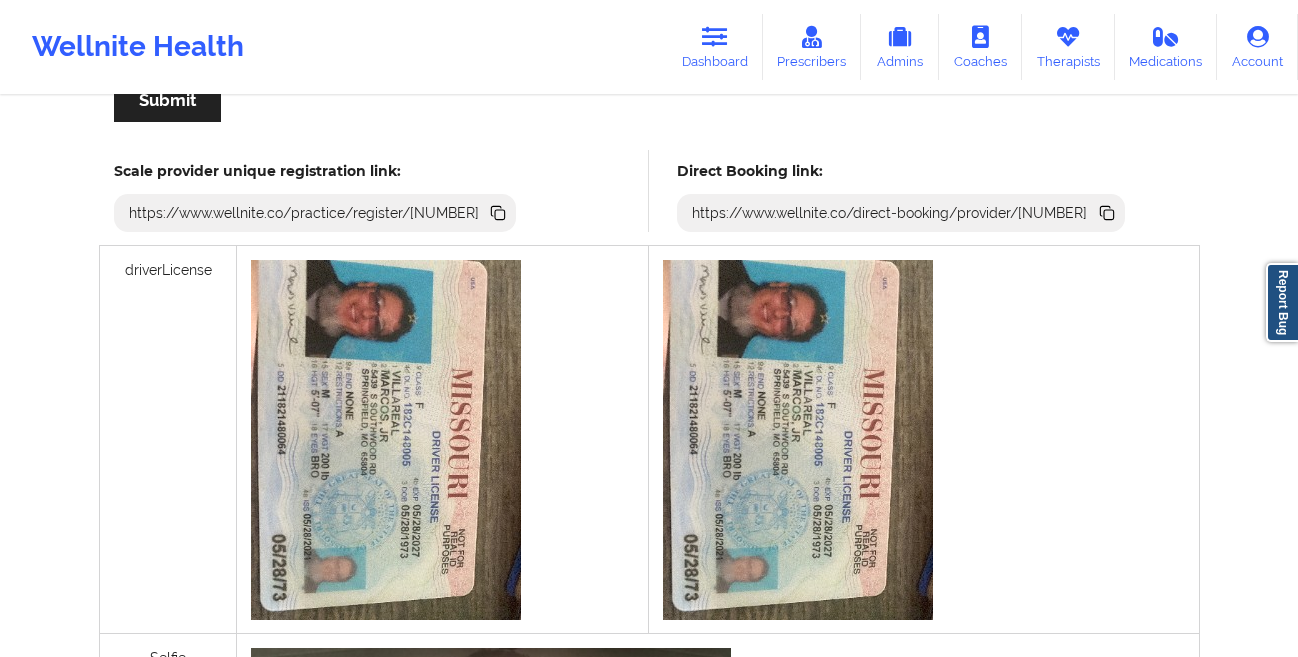 scroll, scrollTop: 523, scrollLeft: 0, axis: vertical 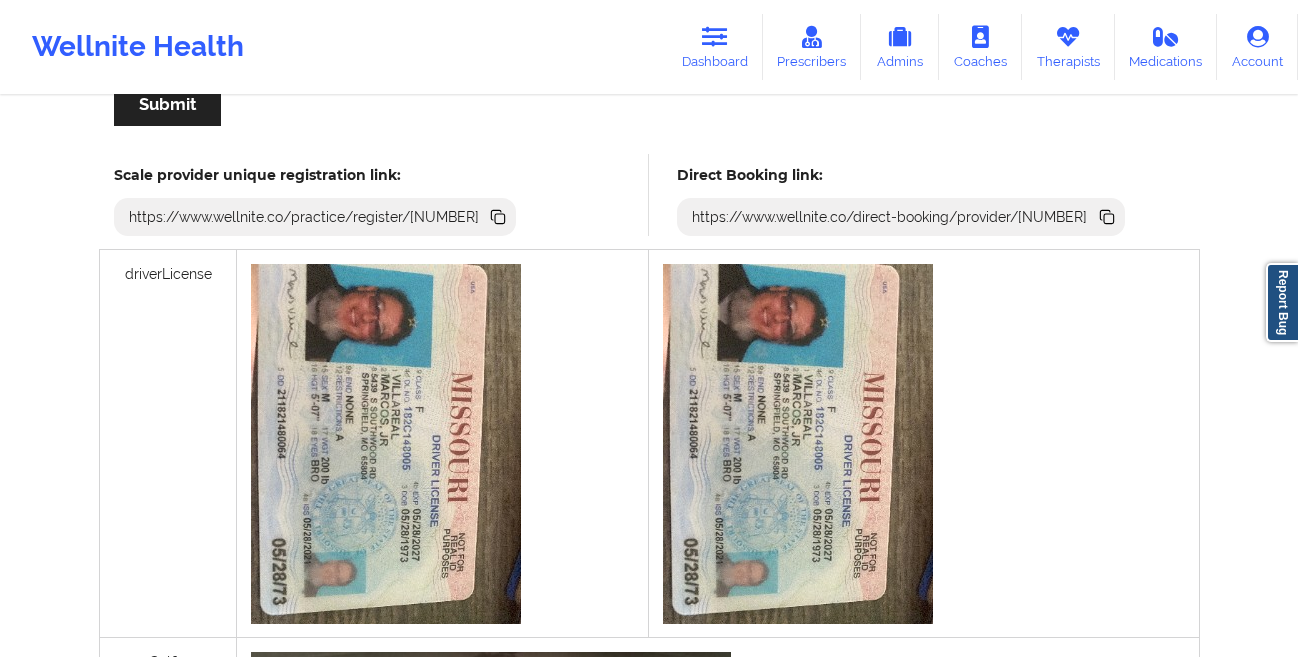click 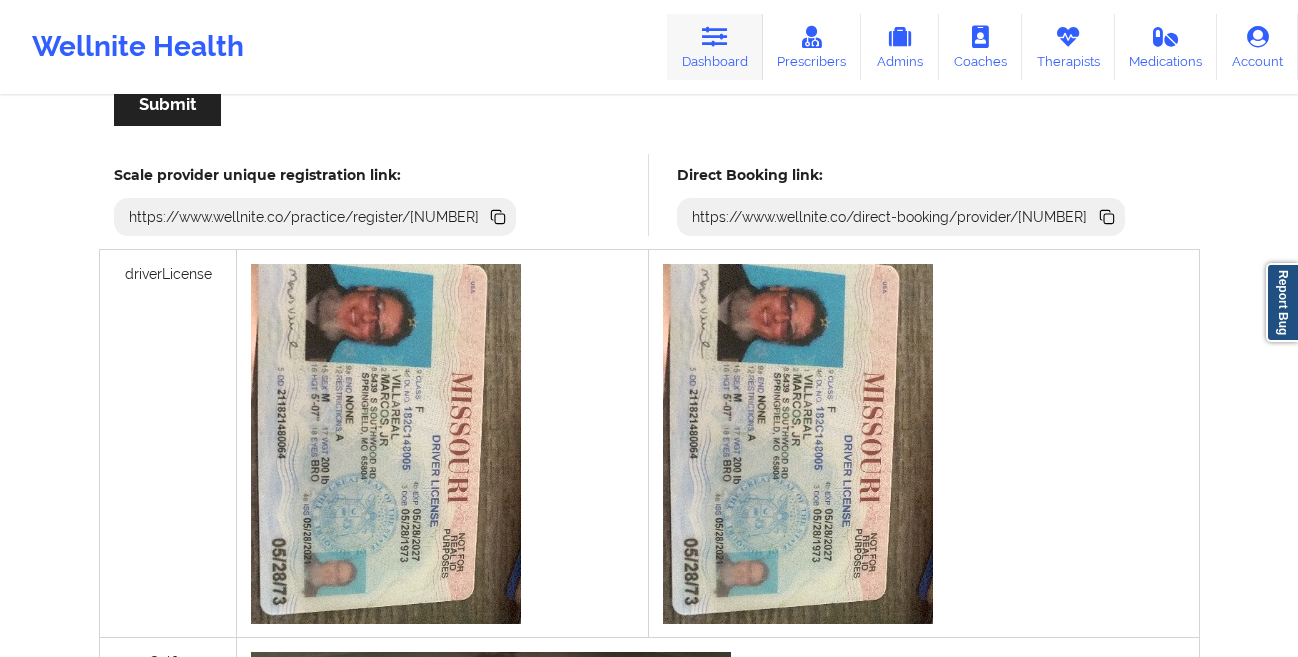 click on "Dashboard" at bounding box center [715, 47] 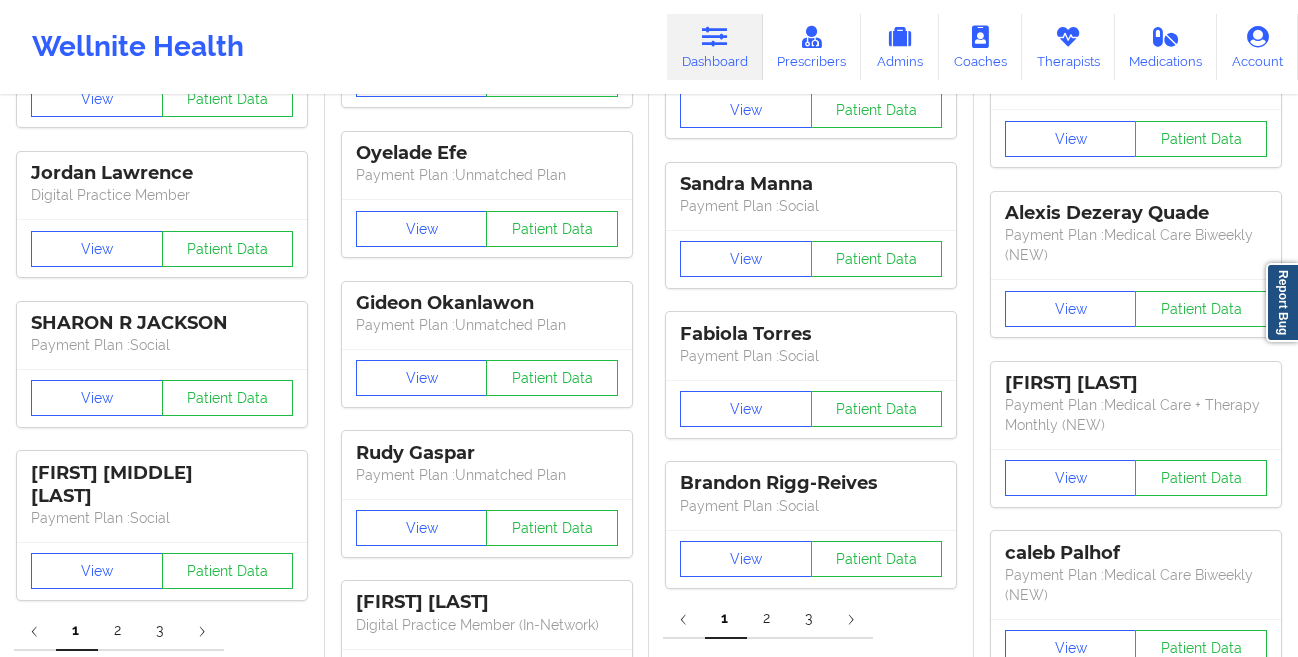 scroll, scrollTop: 0, scrollLeft: 0, axis: both 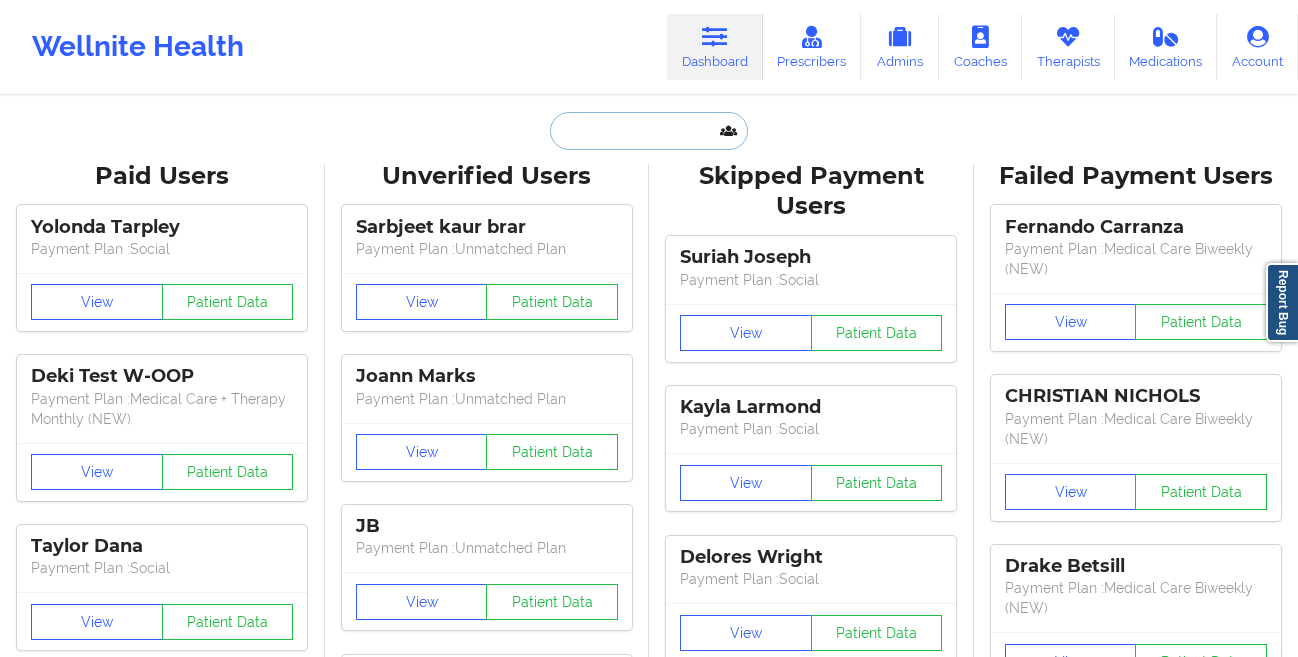 click at bounding box center (649, 131) 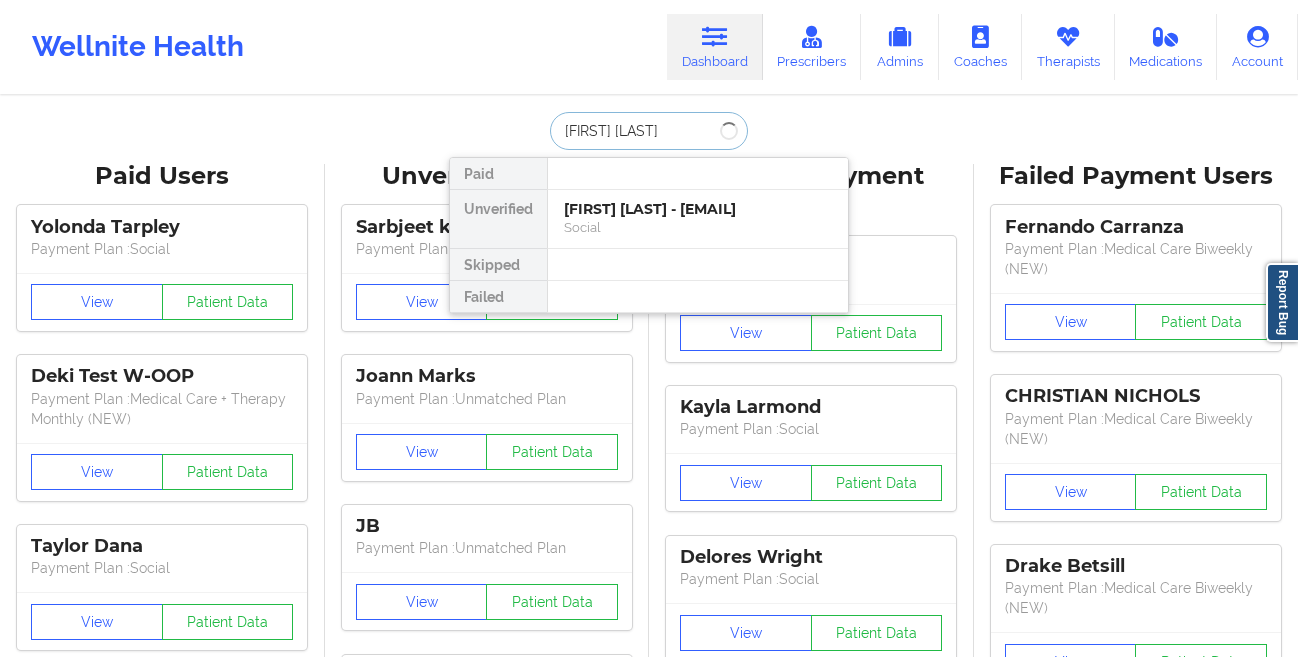 type on "[FIRST] [LAST]" 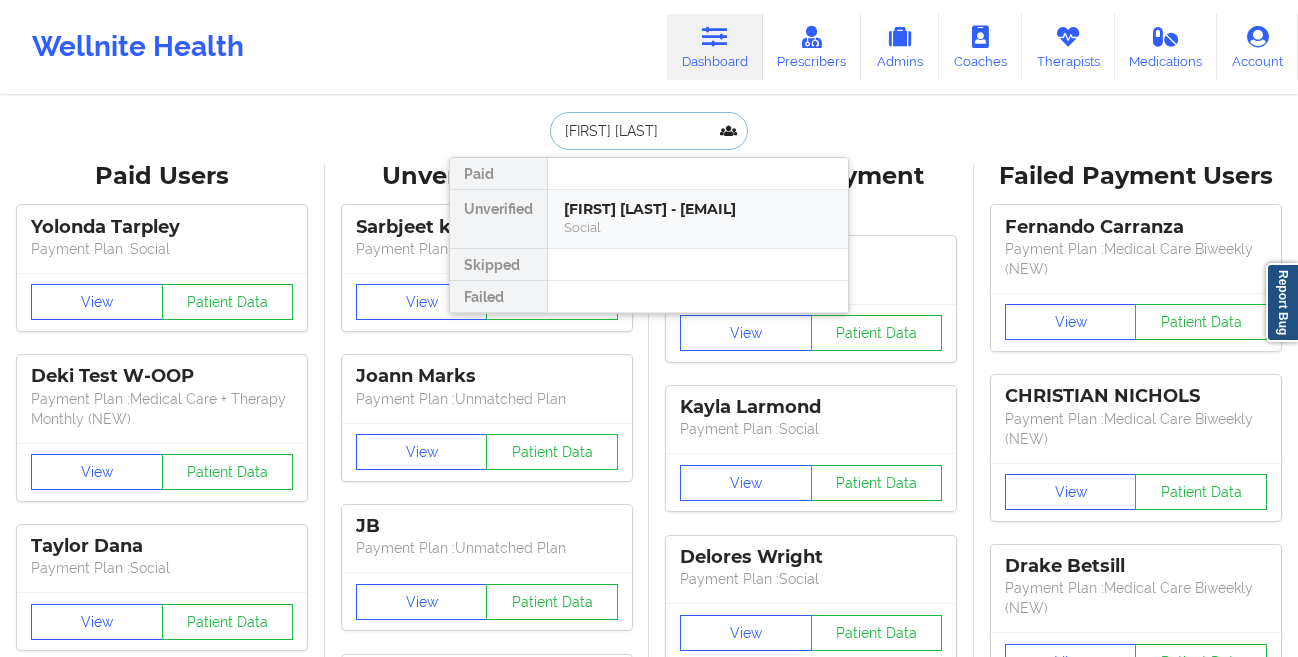 click on "[FIRST] [LAST] - [EMAIL]" at bounding box center [698, 209] 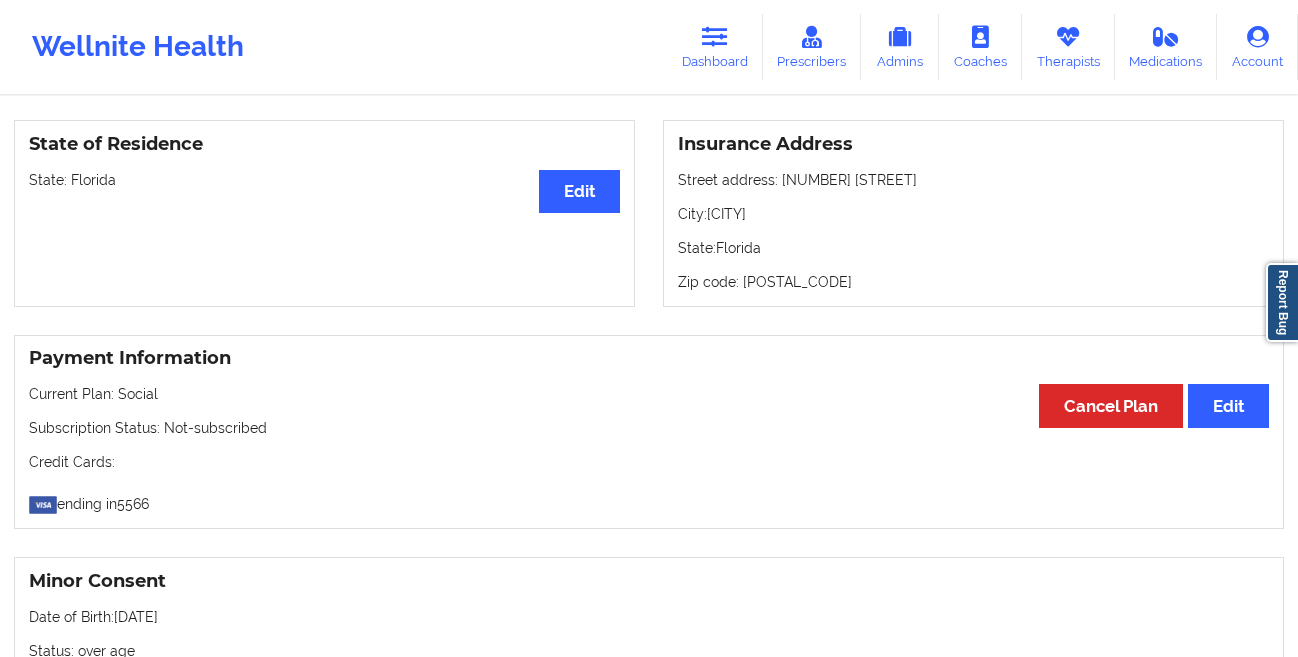 scroll, scrollTop: 880, scrollLeft: 0, axis: vertical 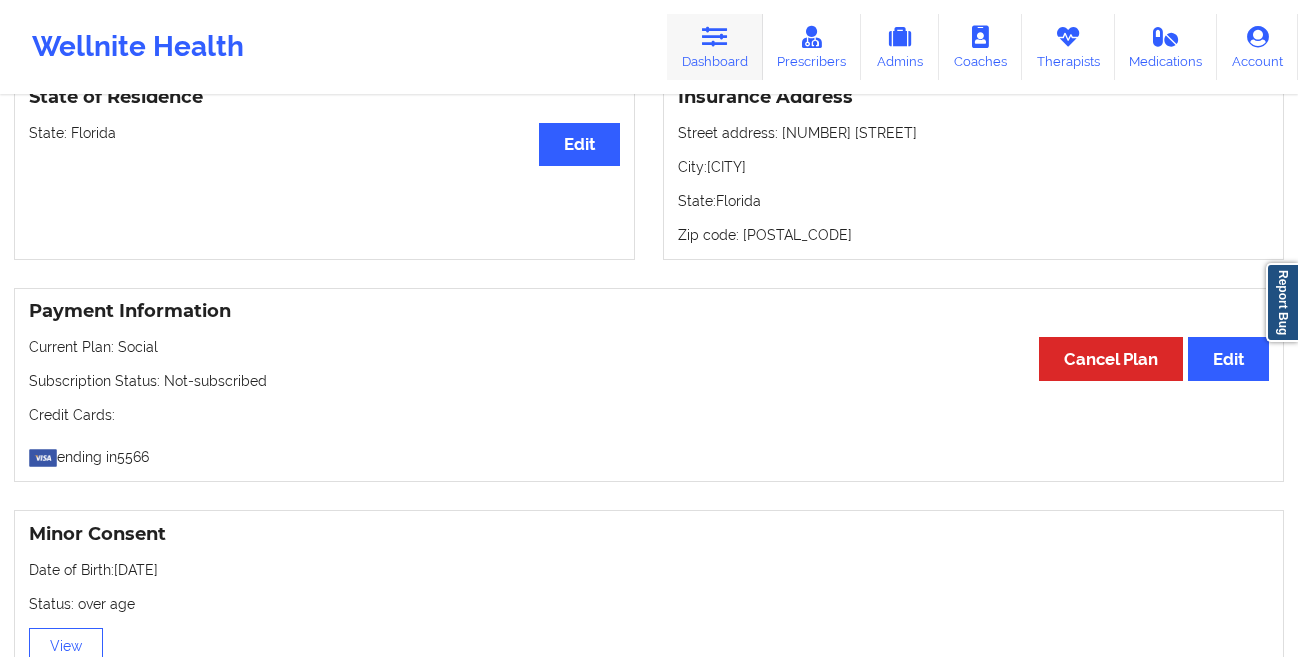 click on "Dashboard" at bounding box center [715, 47] 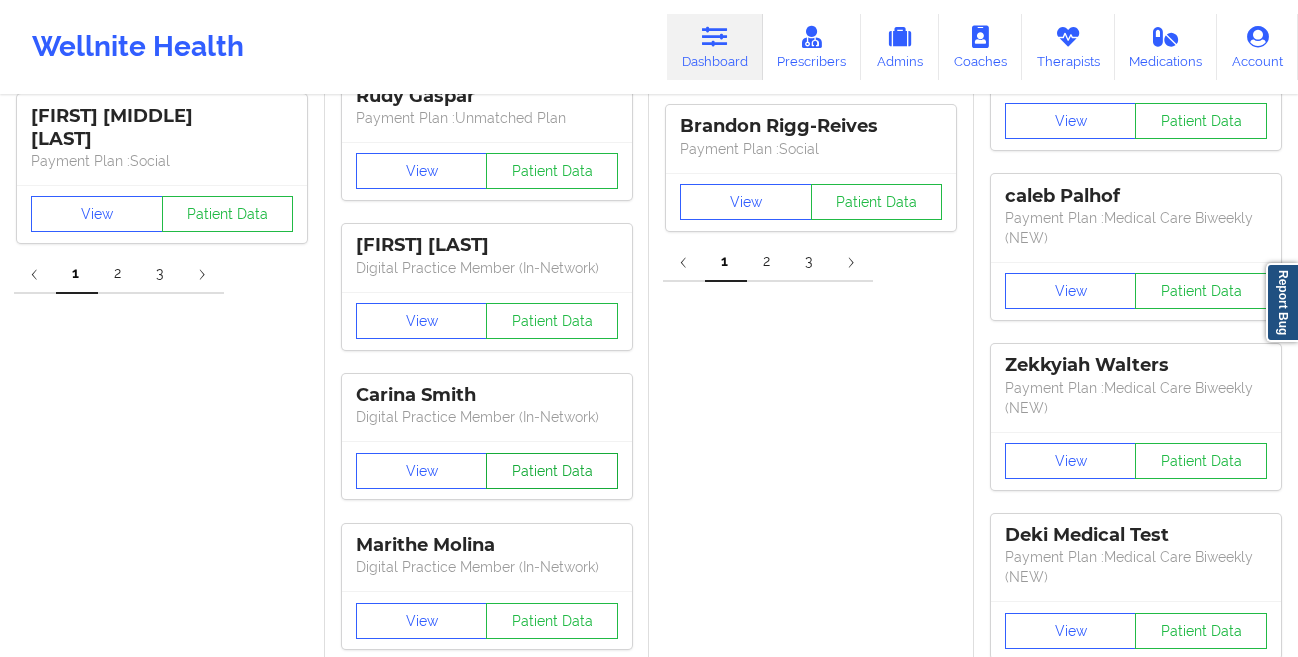 scroll, scrollTop: 0, scrollLeft: 0, axis: both 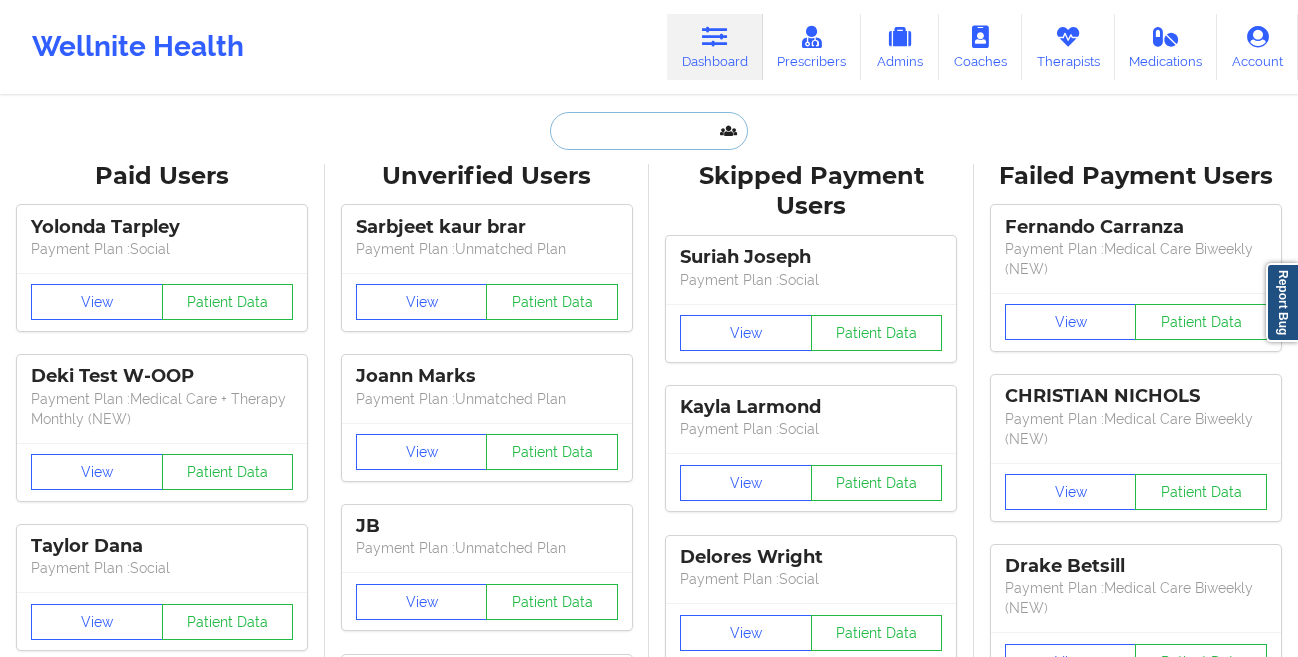 click at bounding box center [649, 131] 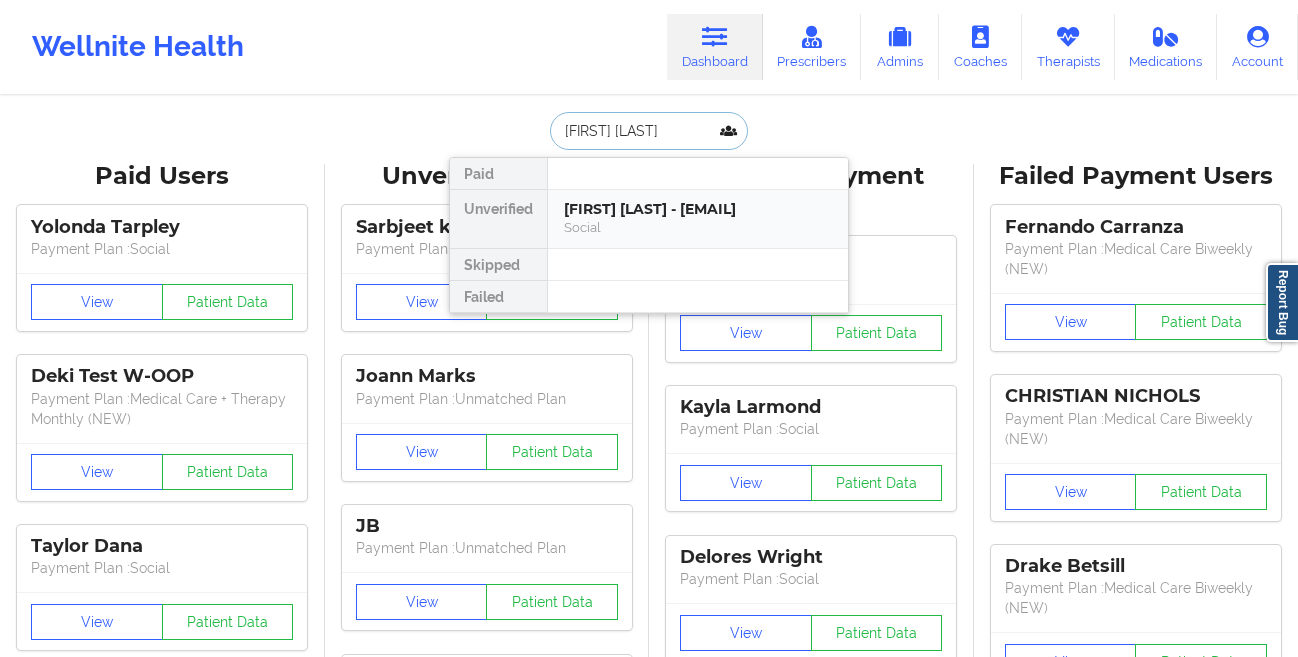 click on "[FIRST] [LAST] - [EMAIL]" at bounding box center (698, 209) 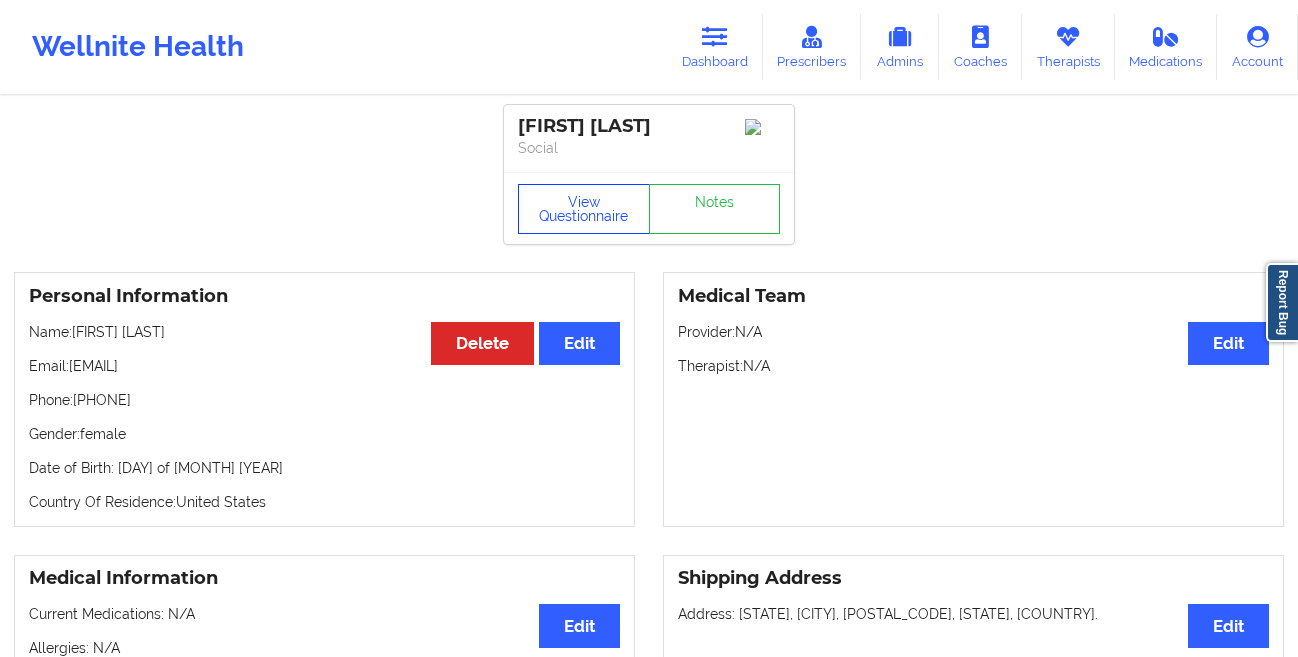 click on "View Questionnaire" at bounding box center [584, 209] 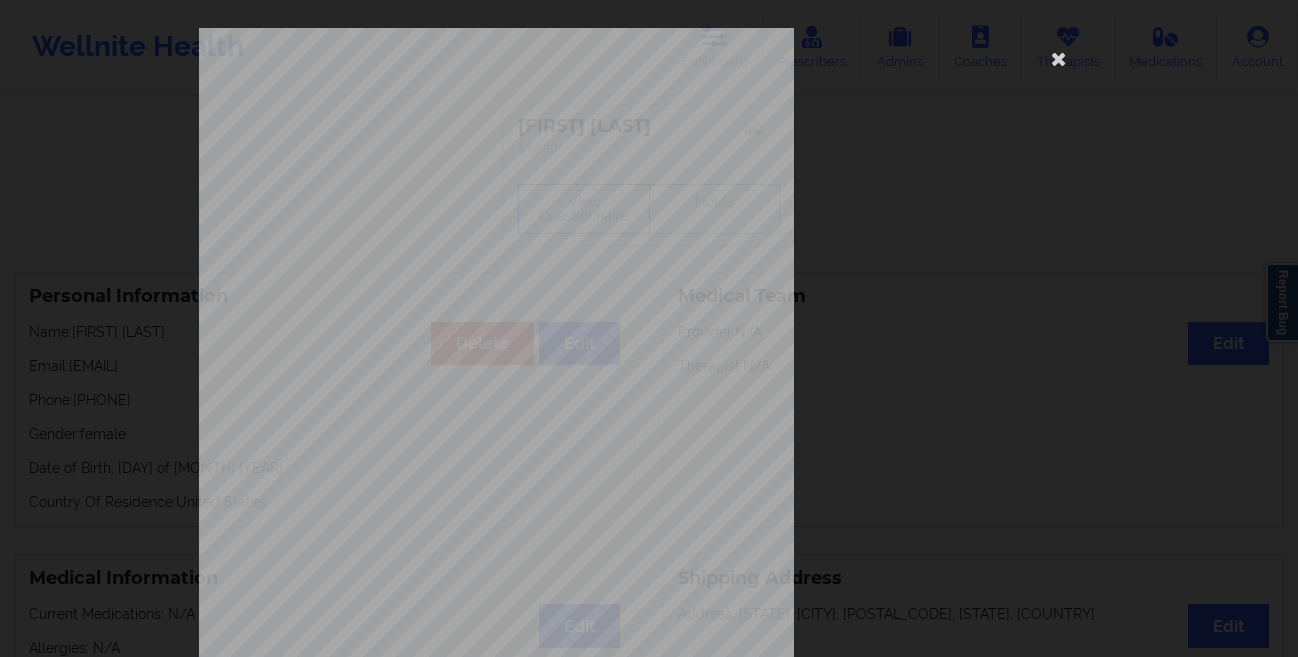scroll, scrollTop: 297, scrollLeft: 0, axis: vertical 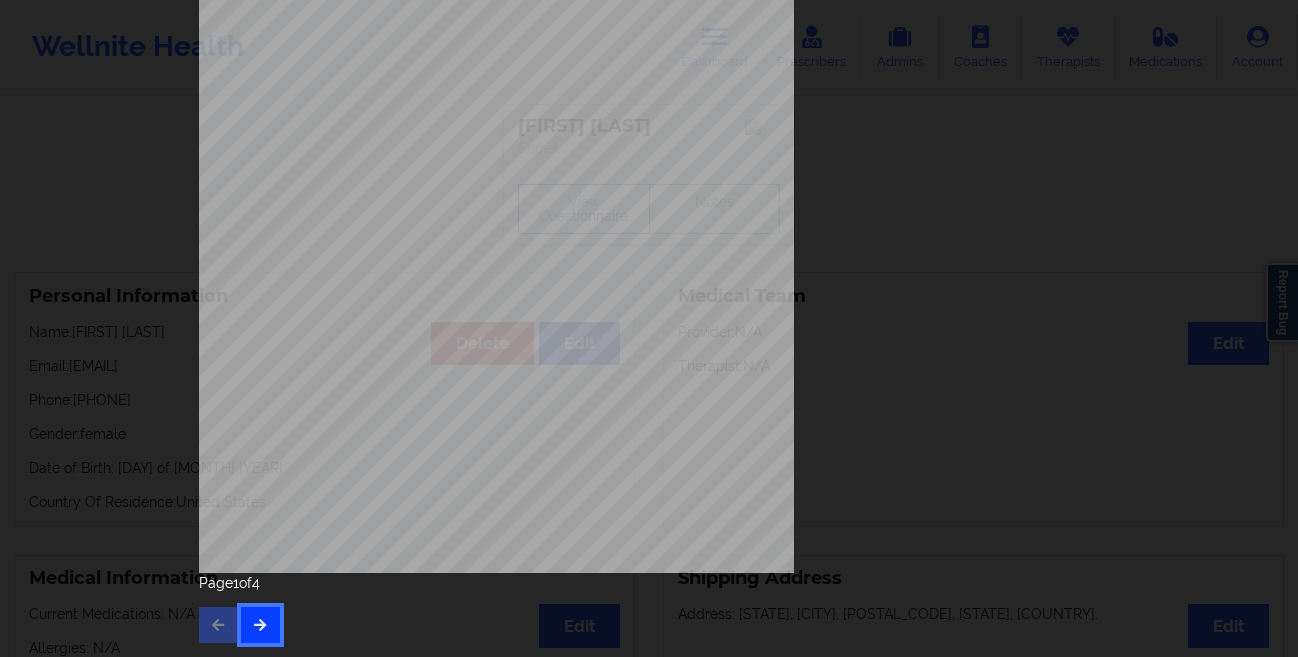 click at bounding box center [260, 624] 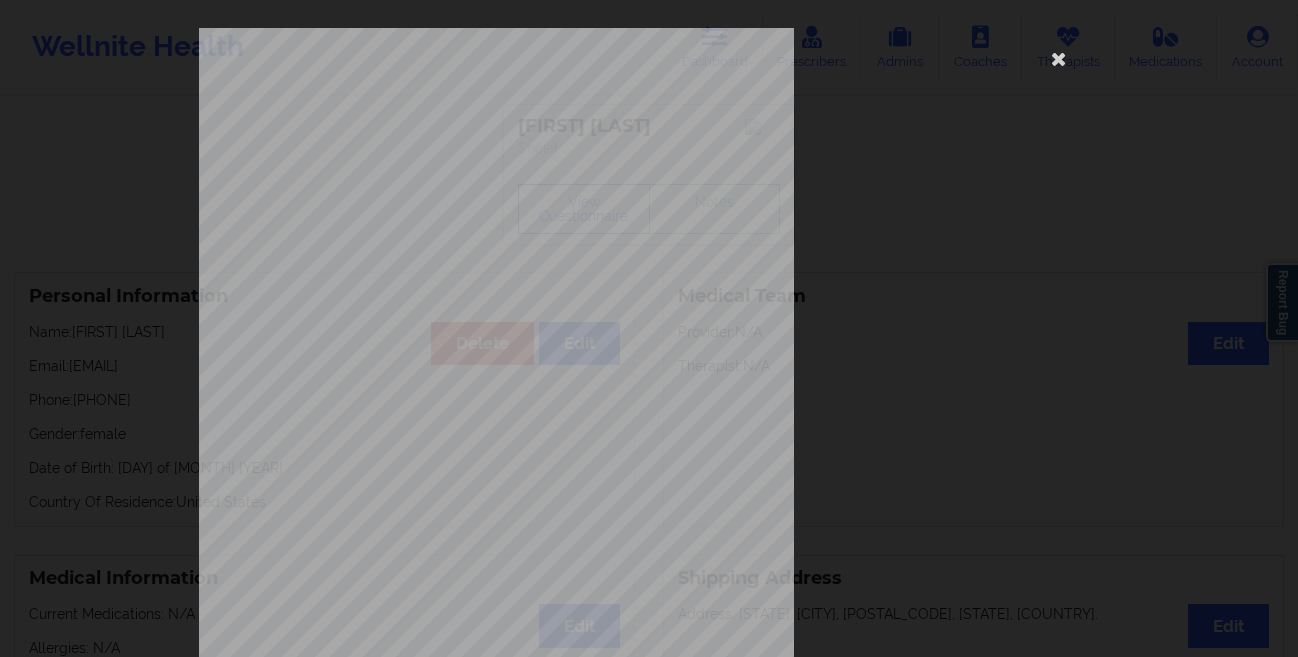 scroll, scrollTop: 297, scrollLeft: 0, axis: vertical 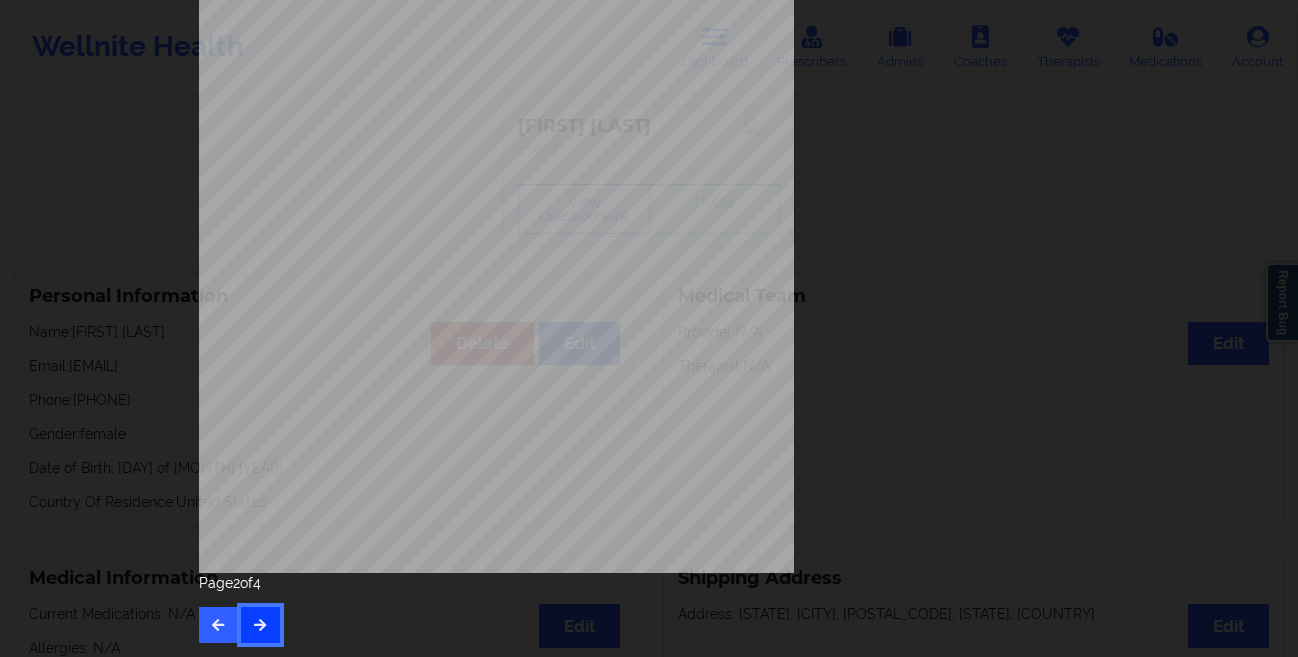 click at bounding box center [260, 624] 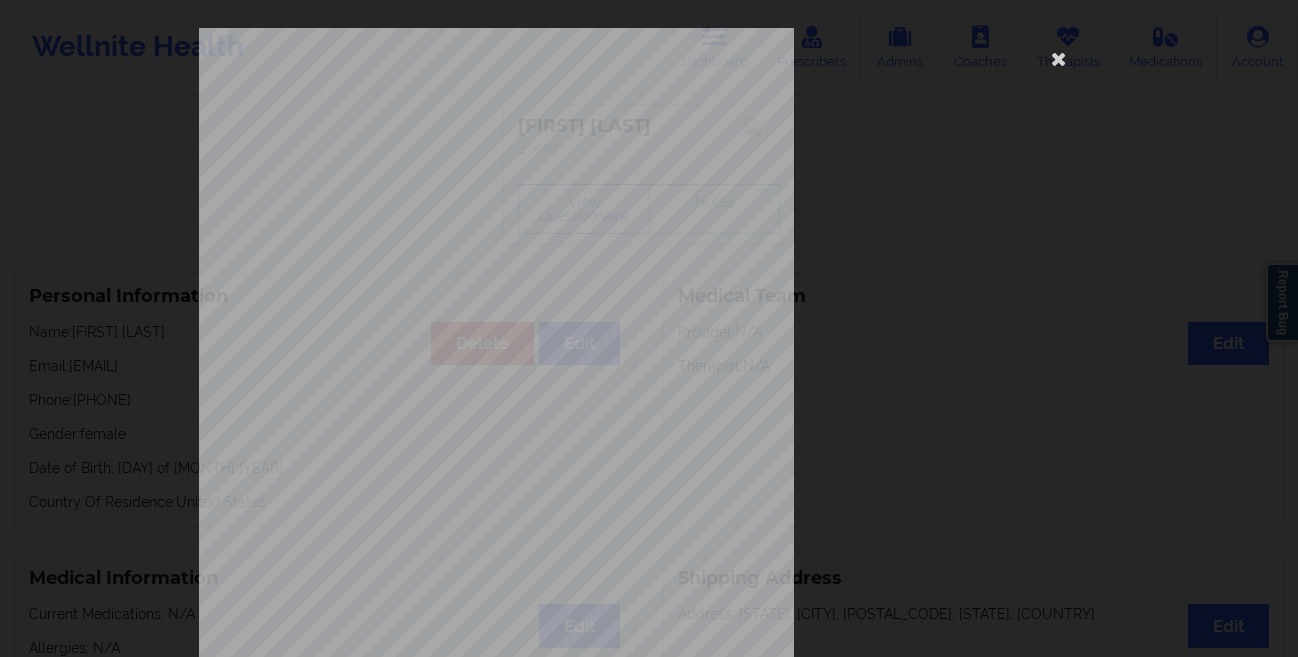 scroll, scrollTop: 297, scrollLeft: 0, axis: vertical 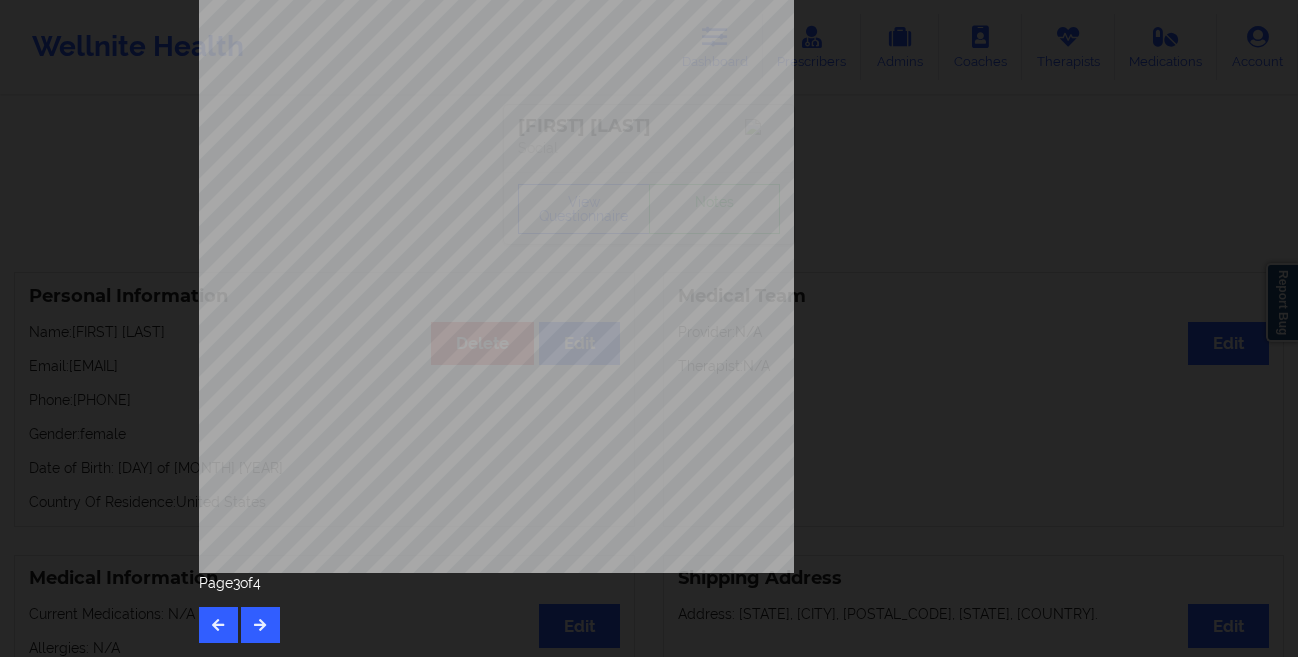click on "Back cover of insurance image Insurance company type details by patient commercial Insurance Member ID for patient [PHONE] Insurance company name details by patient OptumHealth Behavioral Solution Insurance Company Identity number by patient OptumHealth Behavioral Solution Insurance dependency status details by patient Page  3  of  4" at bounding box center [649, 328] 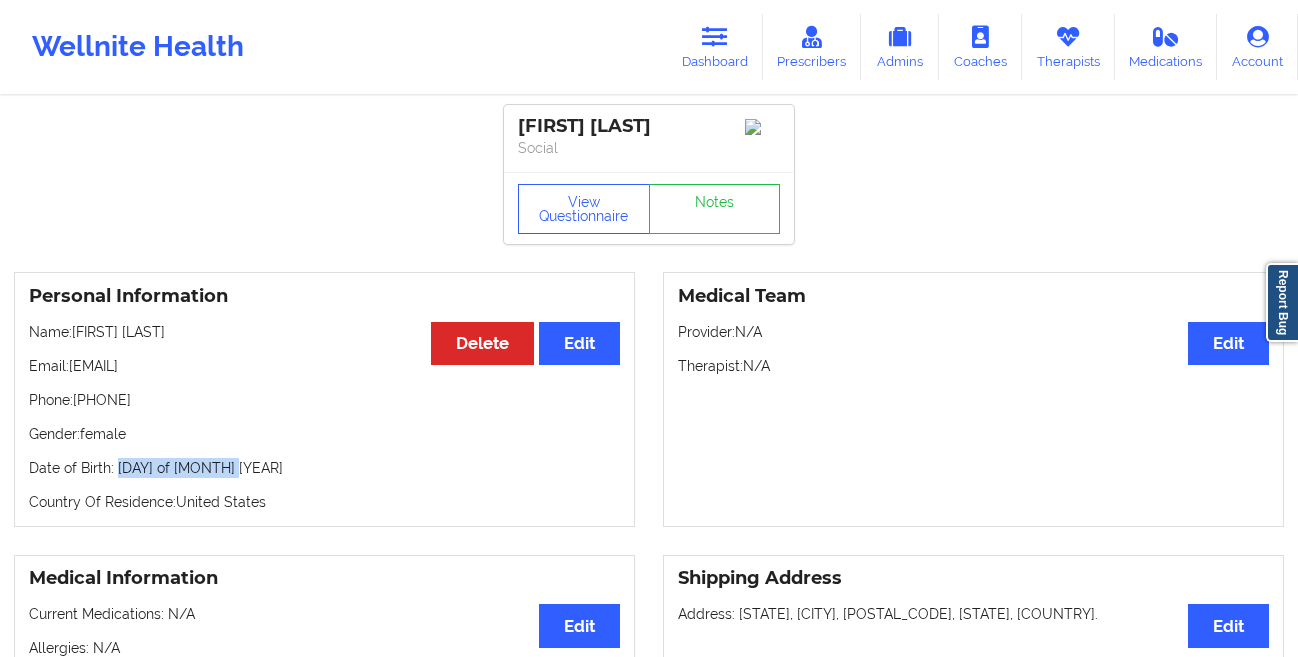 drag, startPoint x: 240, startPoint y: 477, endPoint x: 114, endPoint y: 480, distance: 126.035706 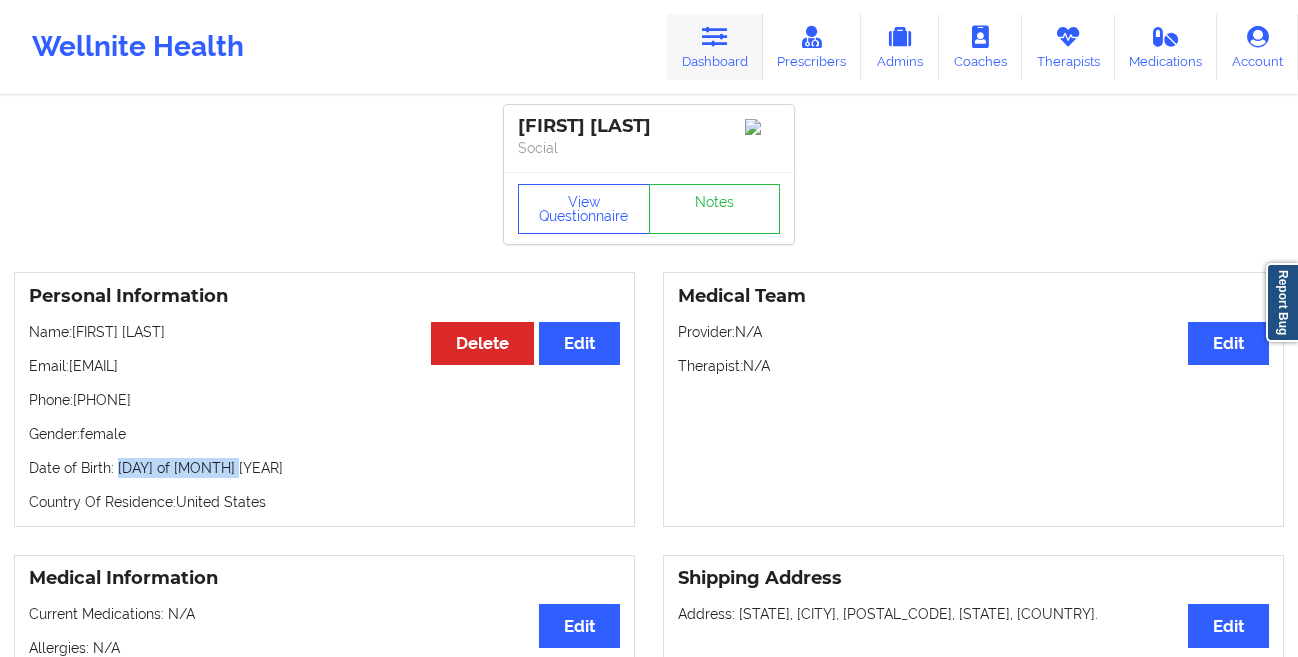 click at bounding box center [715, 37] 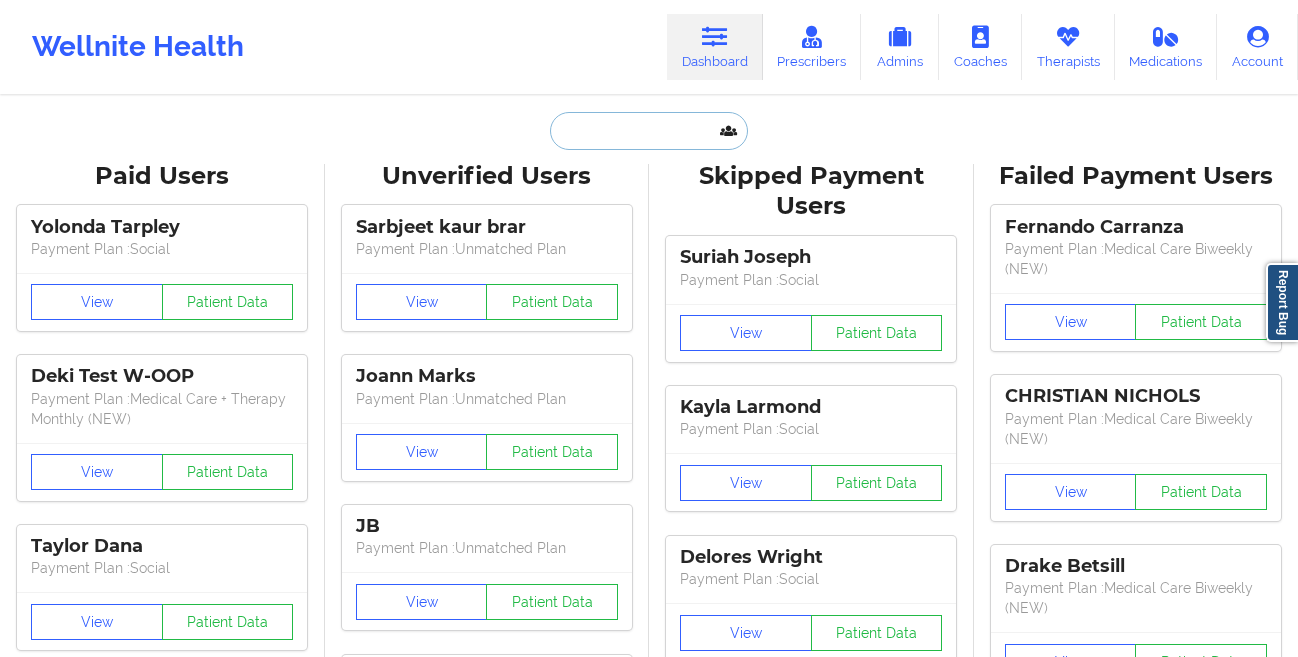 click at bounding box center (649, 131) 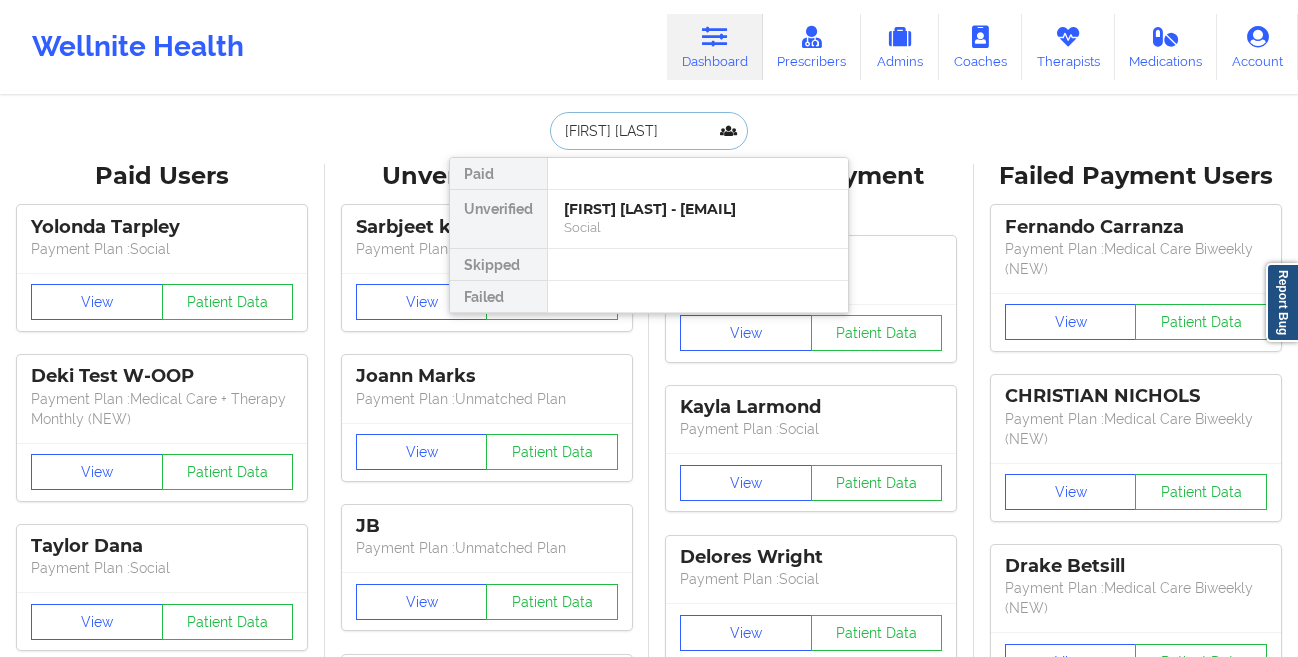 type on "[FIRST] [LAST]" 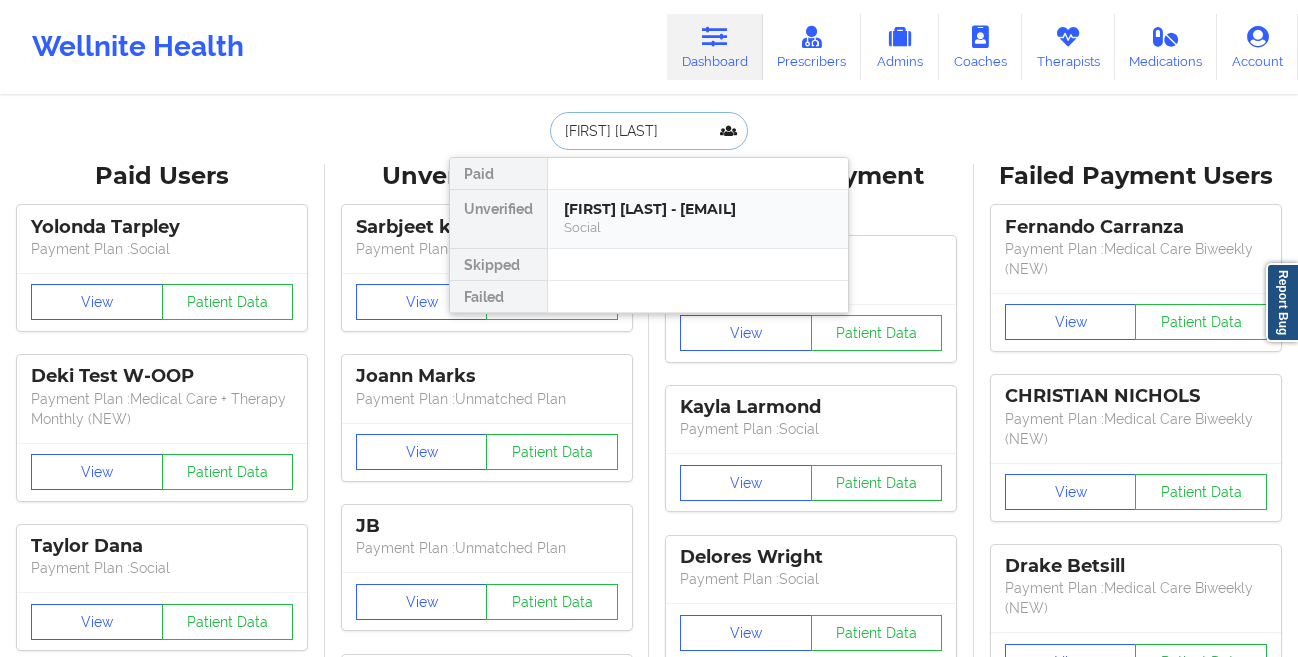 click on "Social" at bounding box center [698, 227] 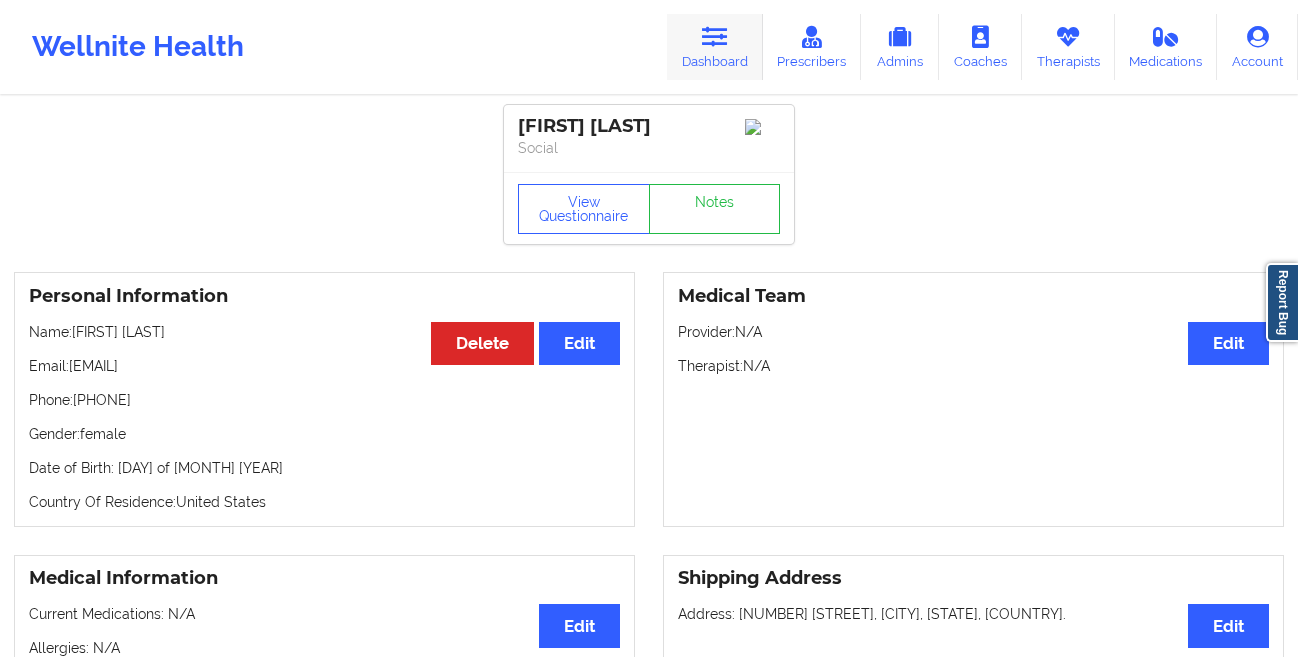 click at bounding box center [715, 37] 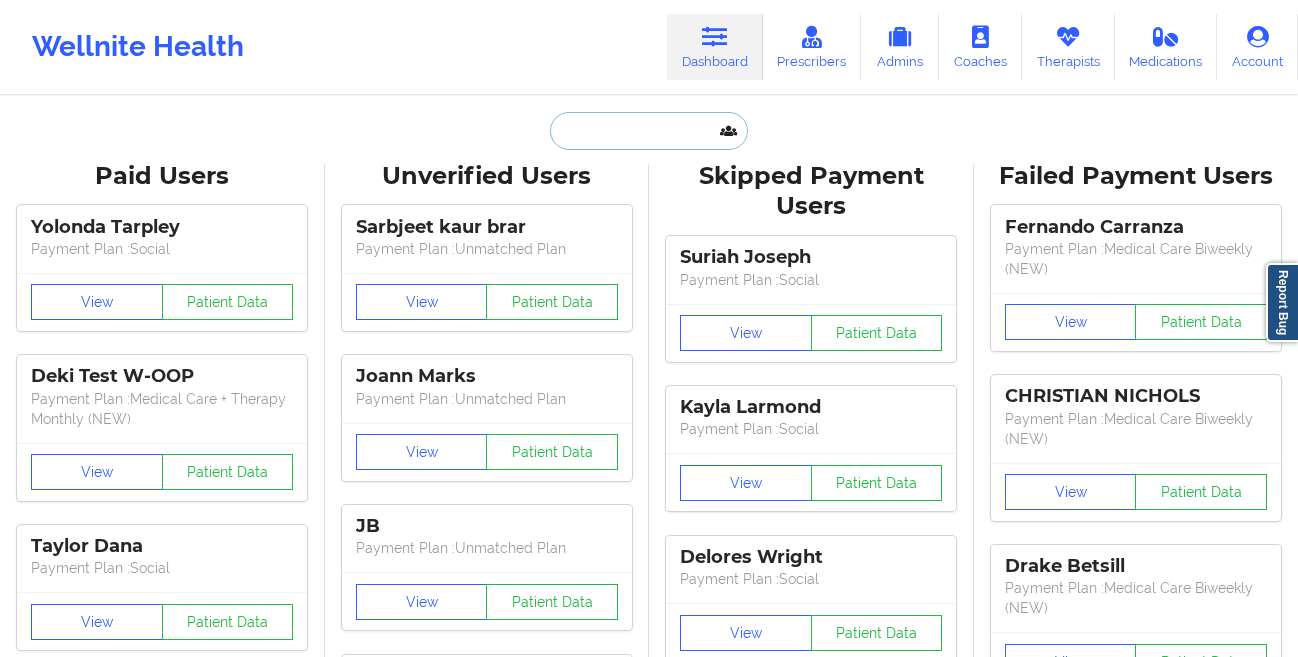click at bounding box center (649, 131) 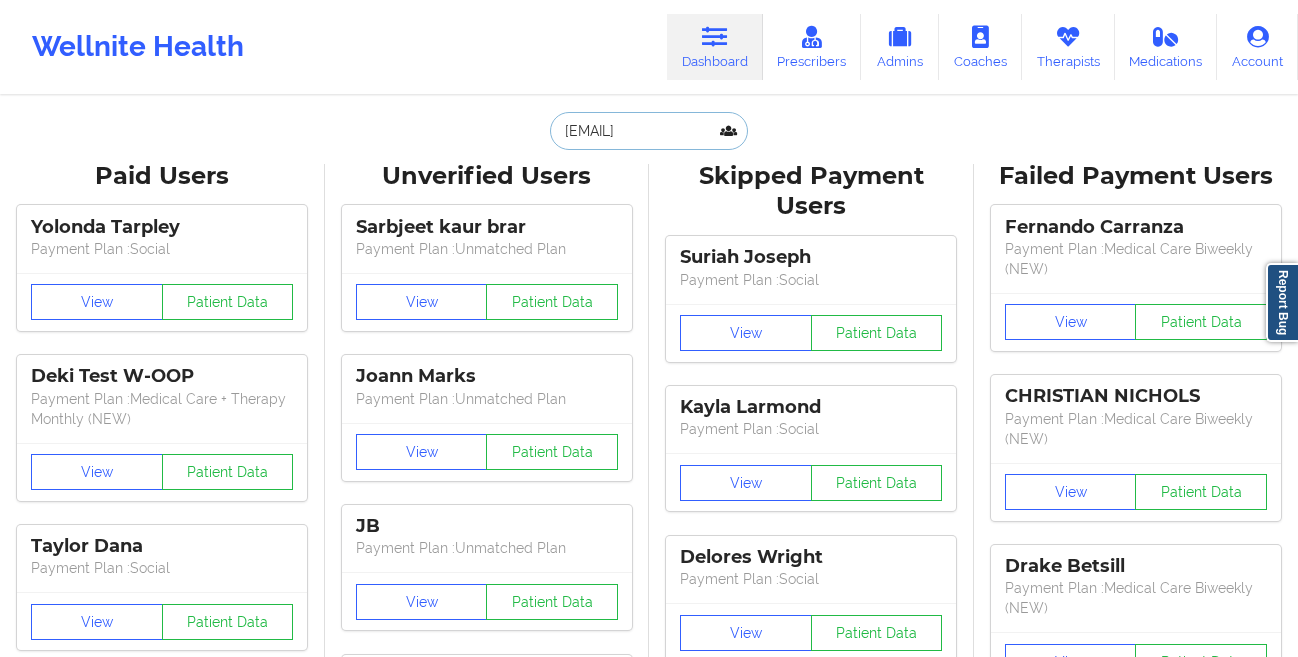 scroll, scrollTop: 0, scrollLeft: 97, axis: horizontal 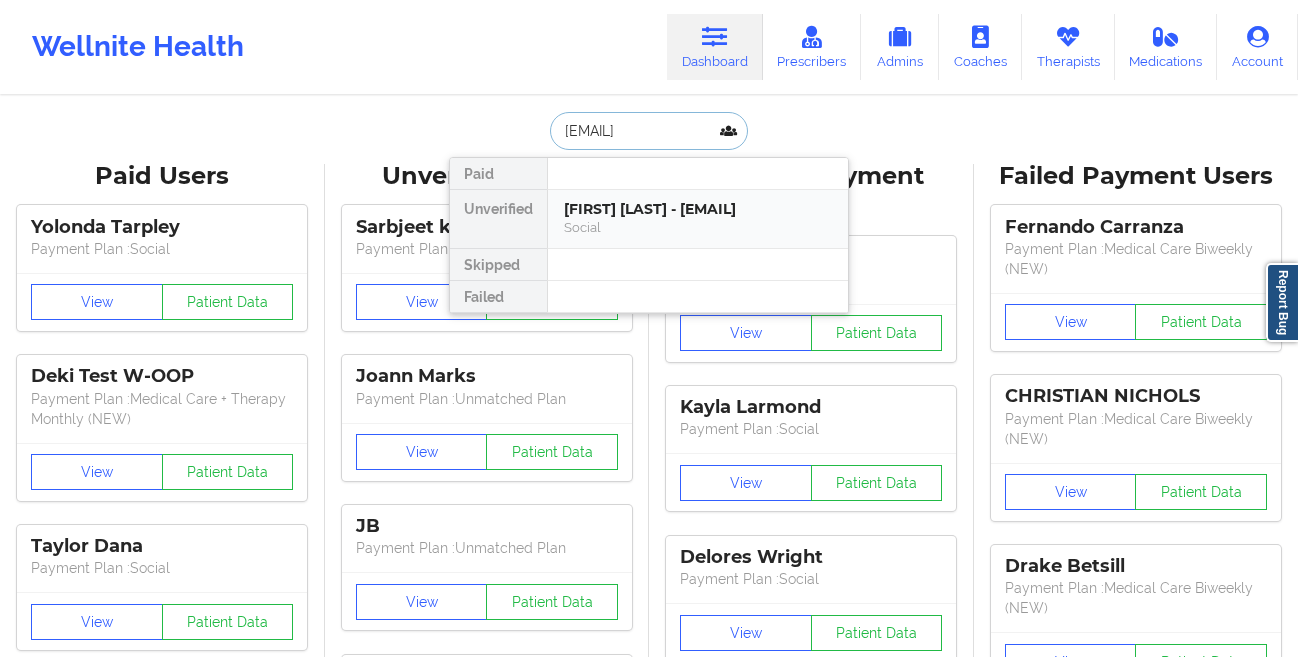 click on "[FIRST] [LAST] - [EMAIL]" at bounding box center (698, 209) 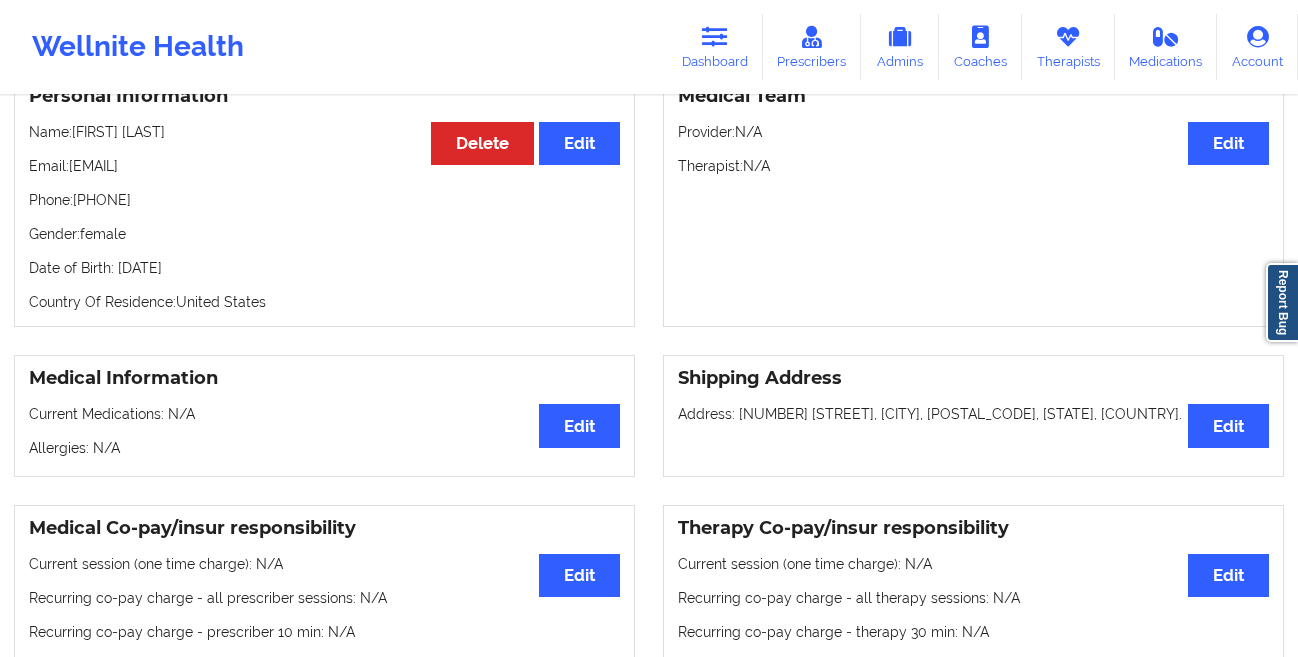 scroll, scrollTop: 0, scrollLeft: 0, axis: both 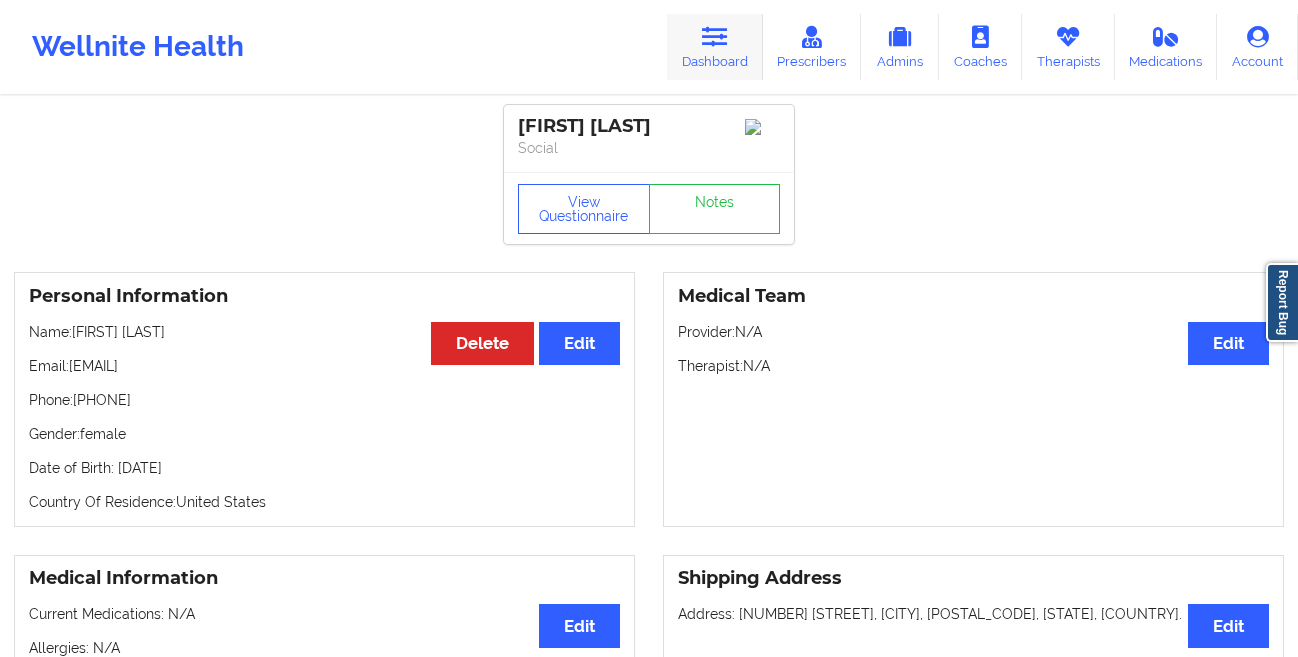 click at bounding box center [715, 37] 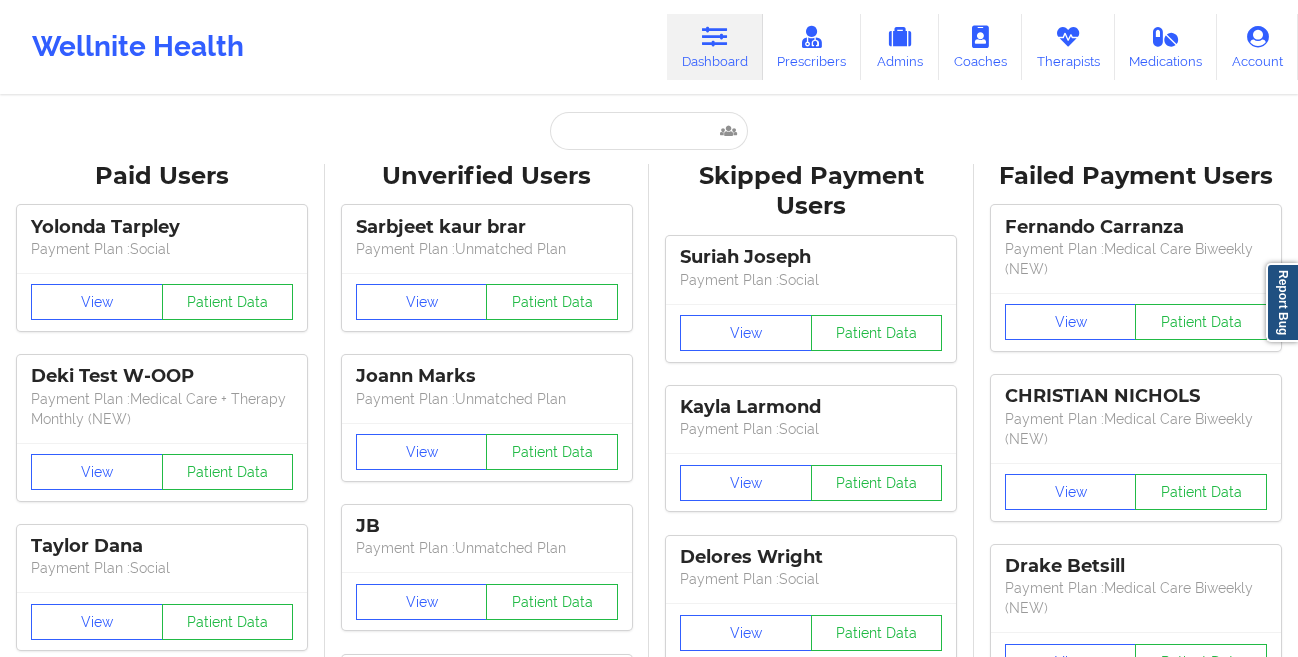 click on "Unverified Users" at bounding box center [487, 176] 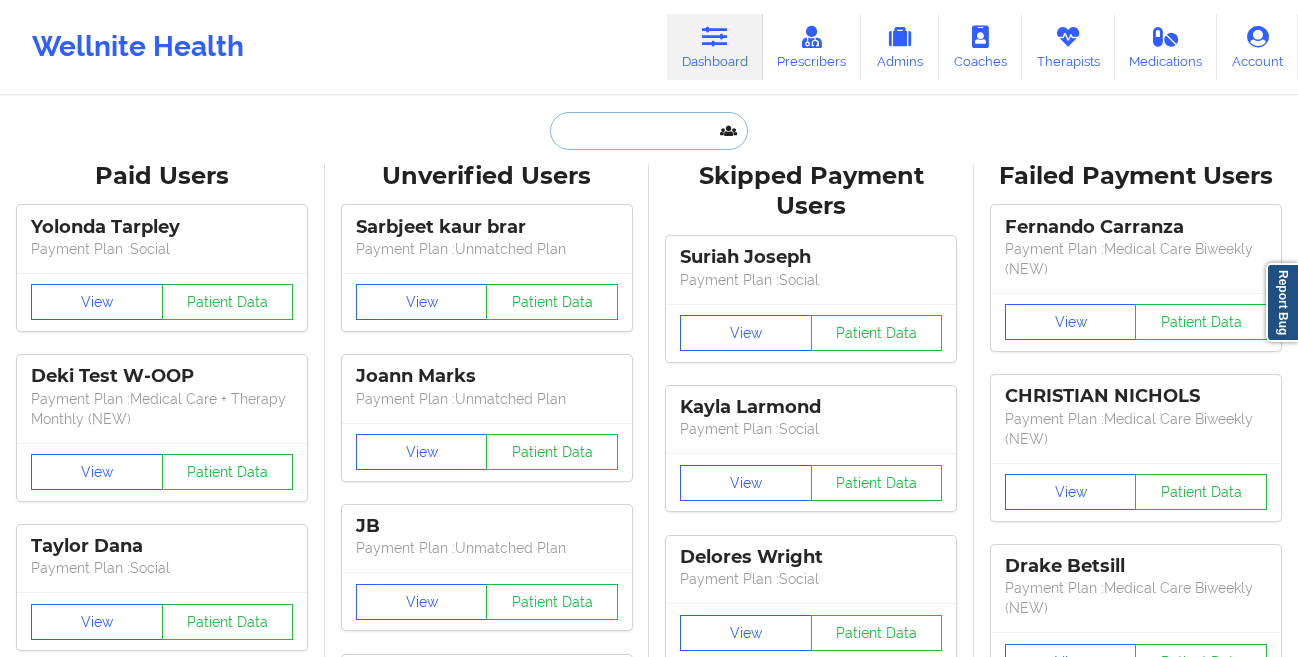 click at bounding box center (649, 131) 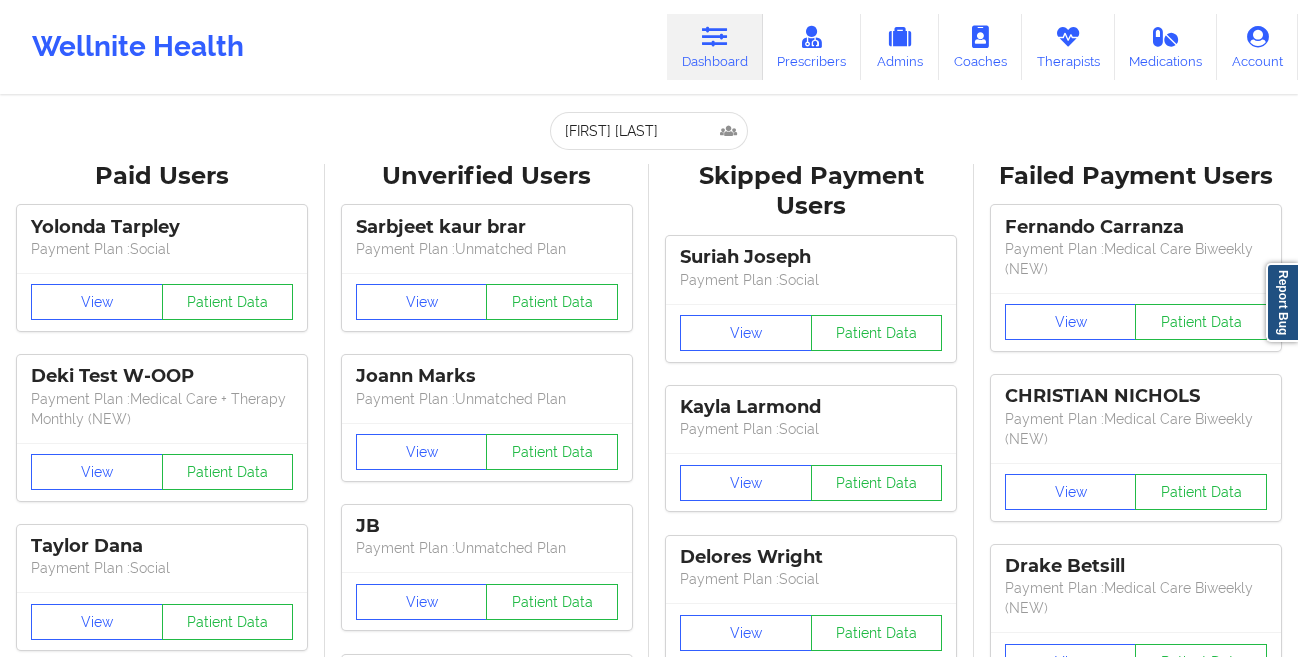 click on "Wellnite Health Dashboard Prescribers Admins Coaches Therapists Medications Account" at bounding box center [649, 47] 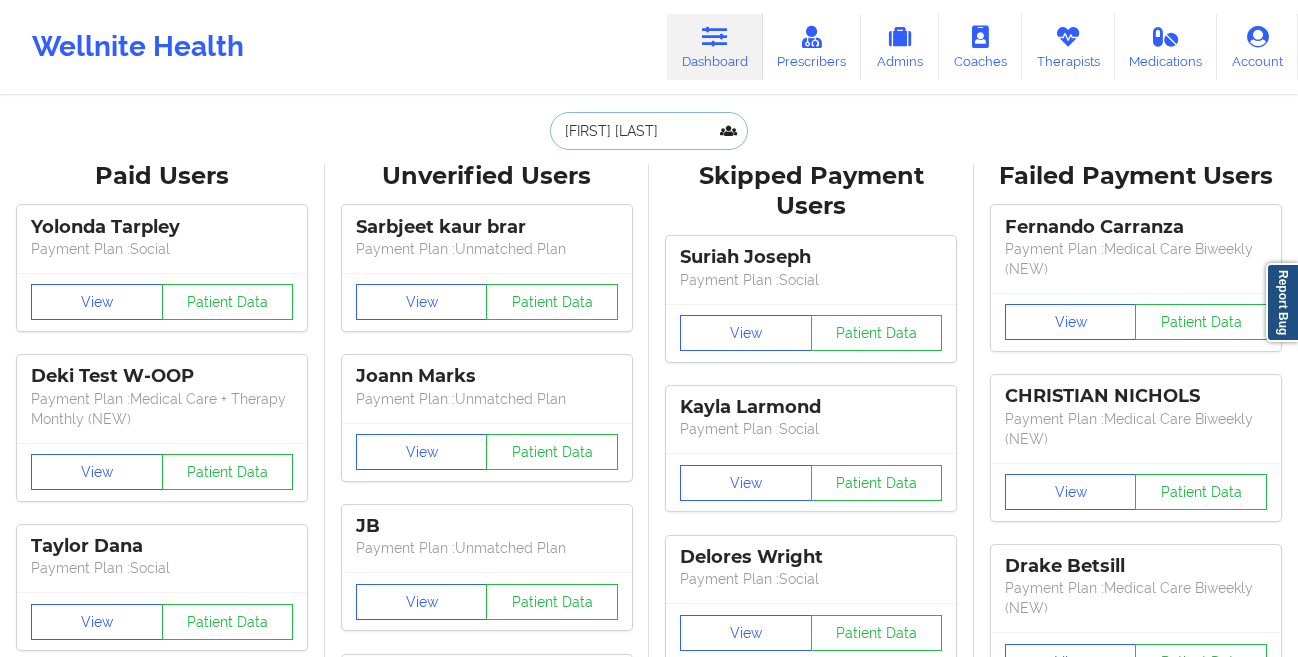 click on "[FIRST] [LAST]" at bounding box center [649, 131] 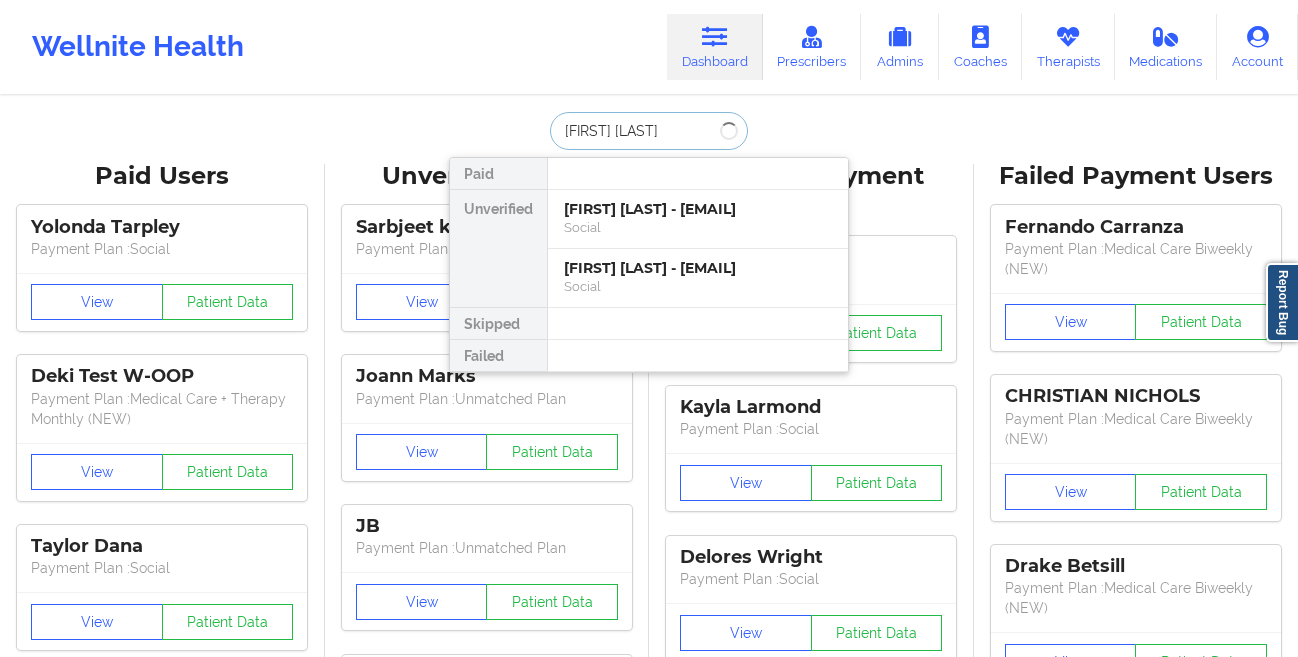type on "[FIRST] [LAST]" 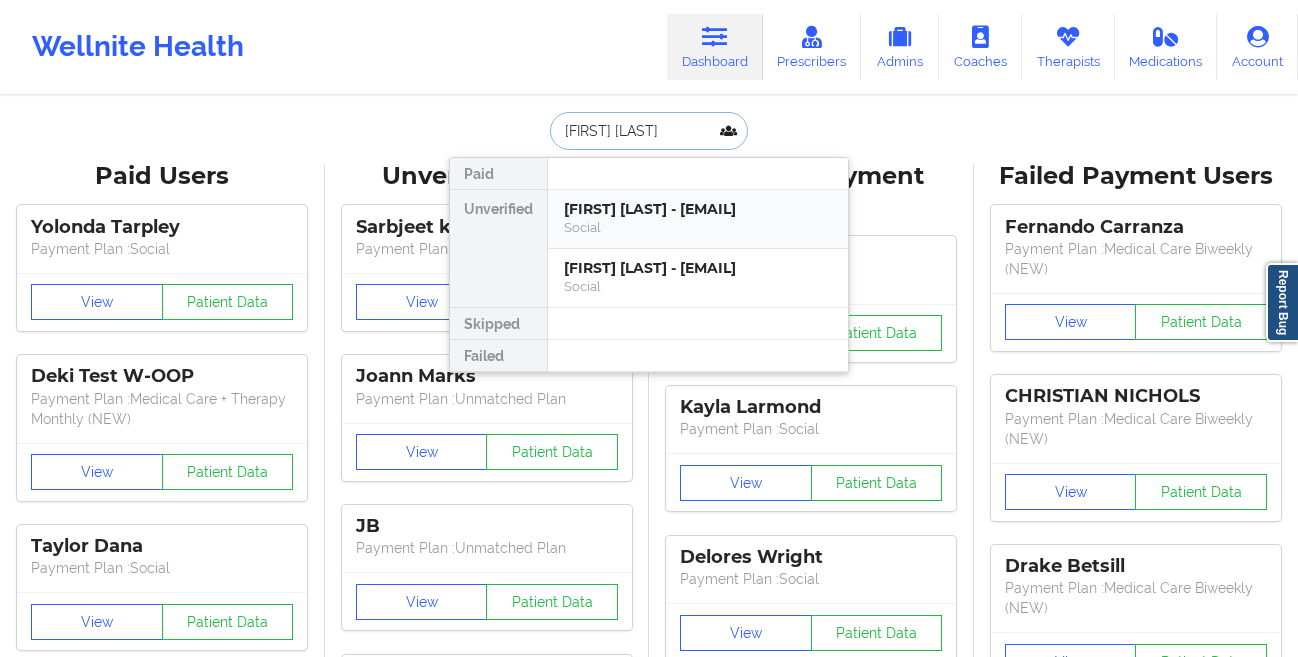 click on "[FIRST] [LAST] - [EMAIL]" at bounding box center (698, 209) 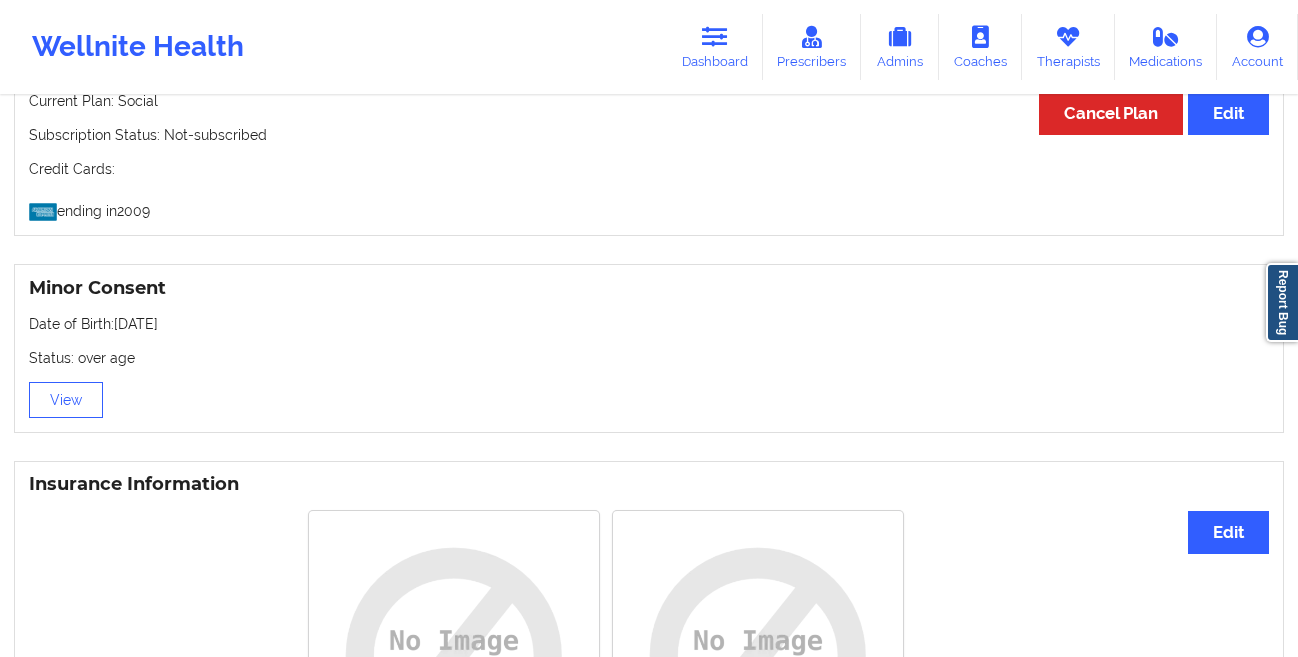 scroll, scrollTop: 1132, scrollLeft: 0, axis: vertical 